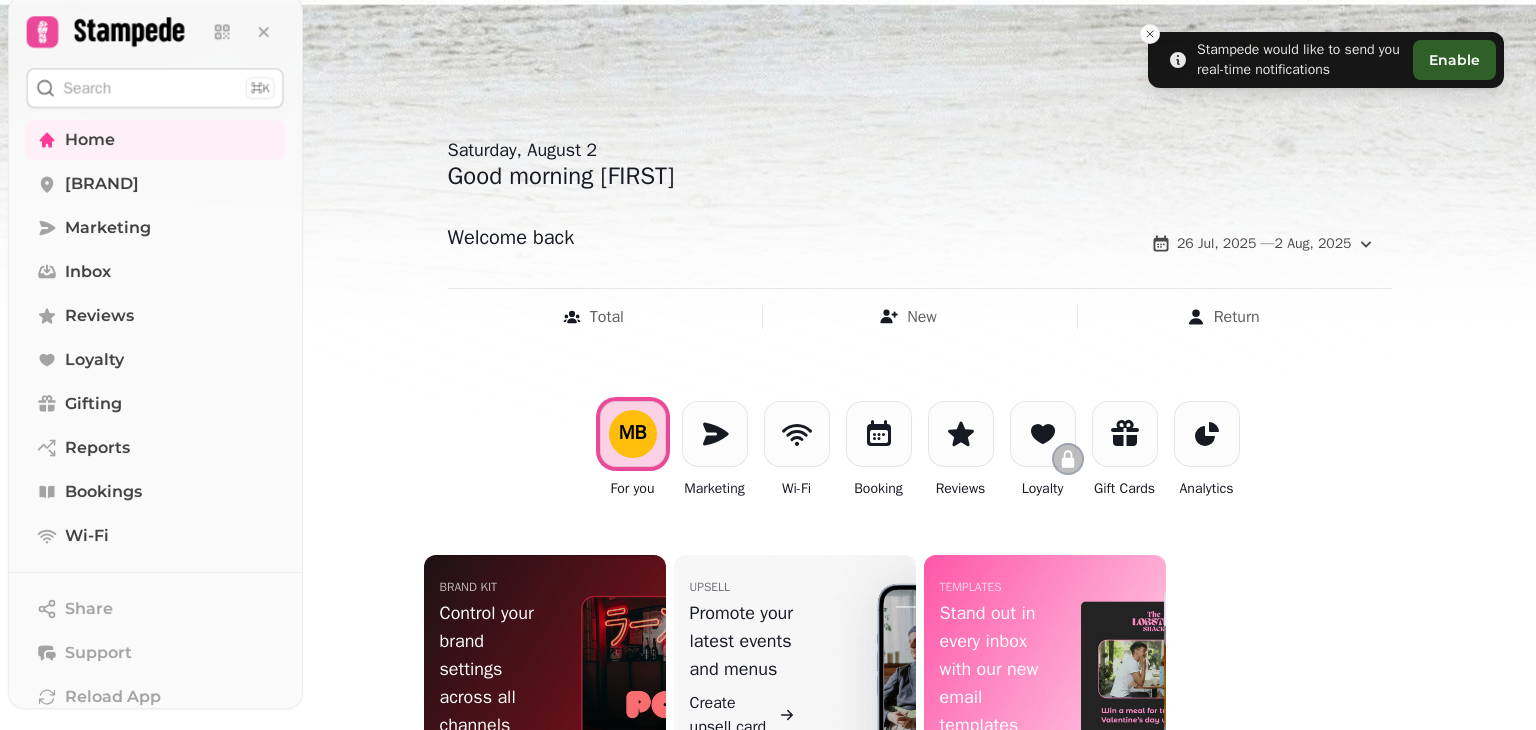 scroll, scrollTop: 0, scrollLeft: 0, axis: both 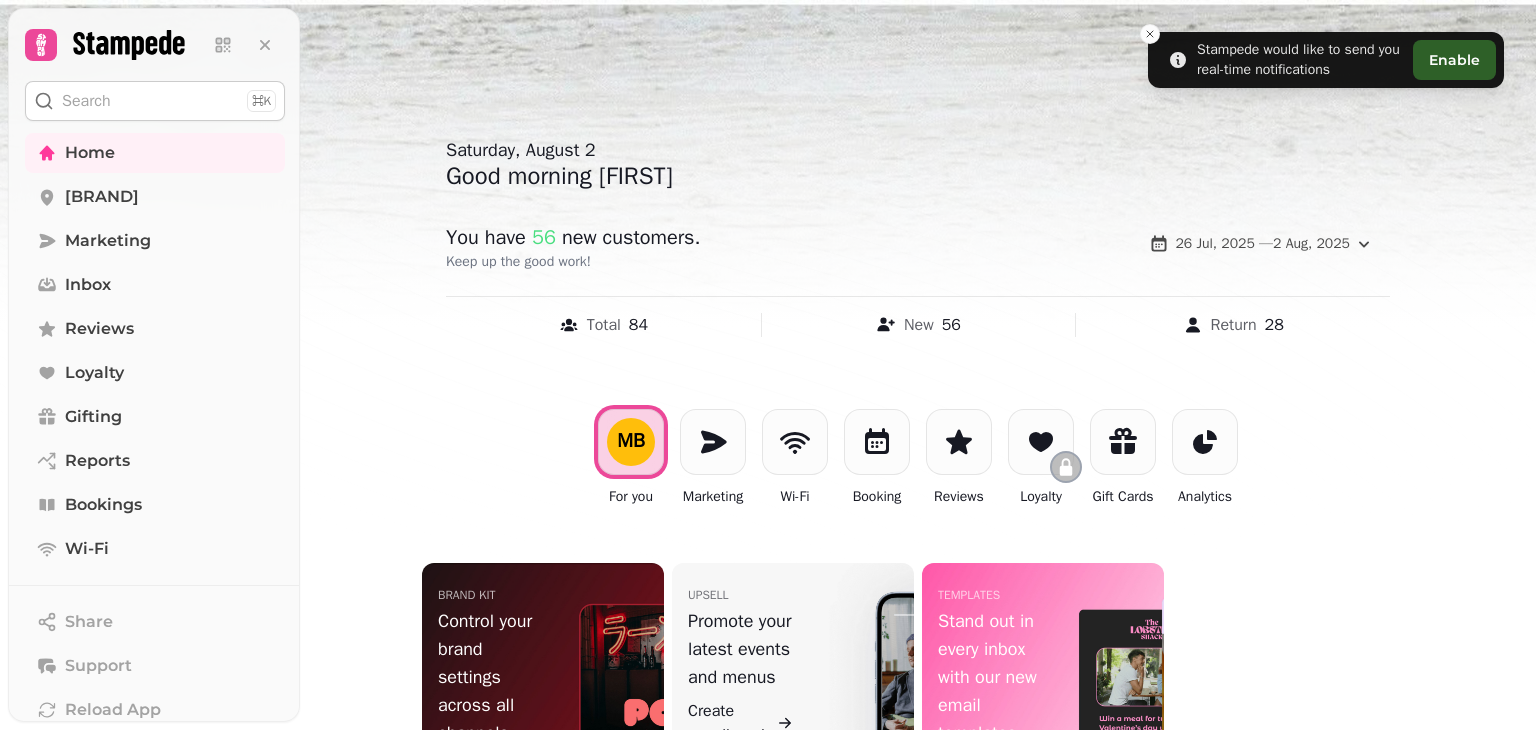 click on "Bookings" at bounding box center (103, 505) 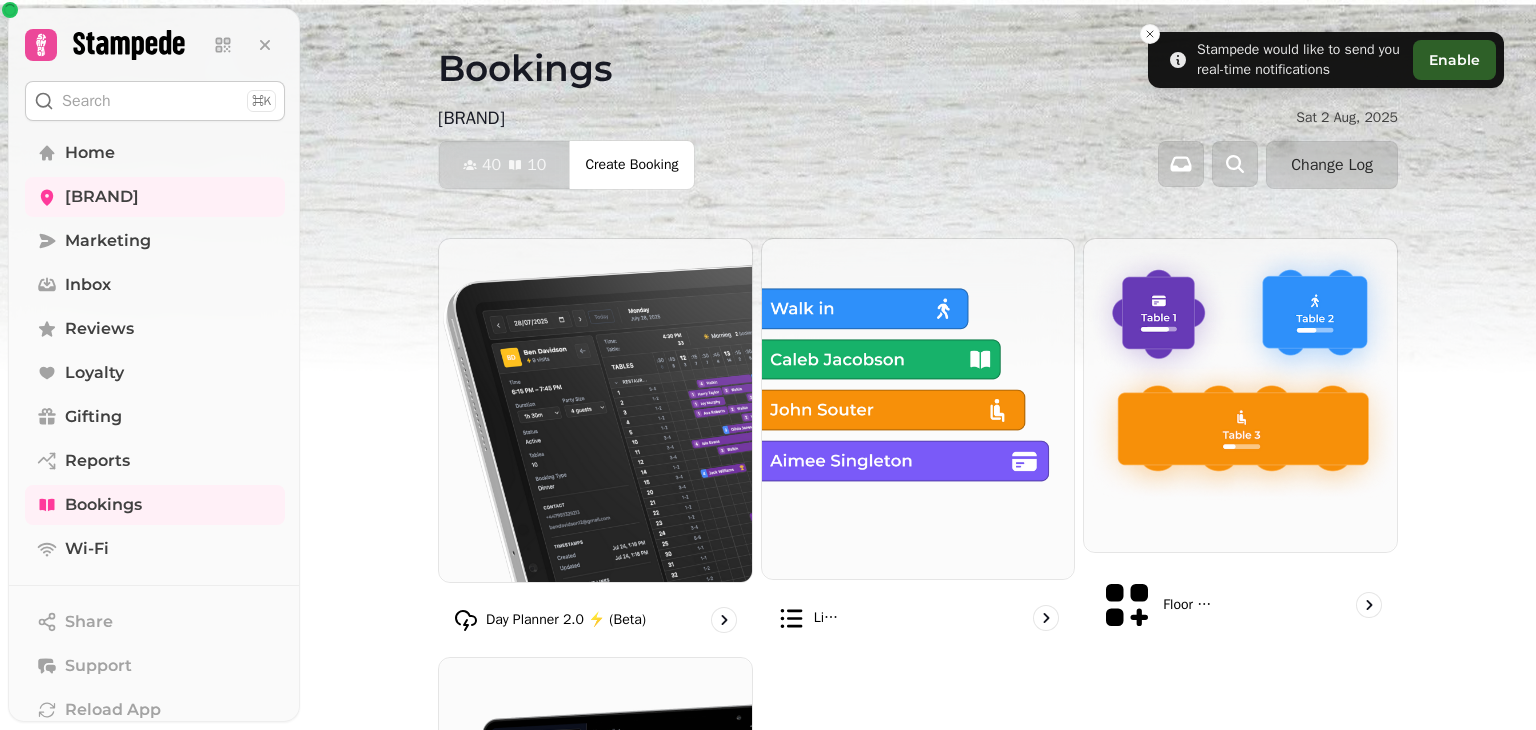 click 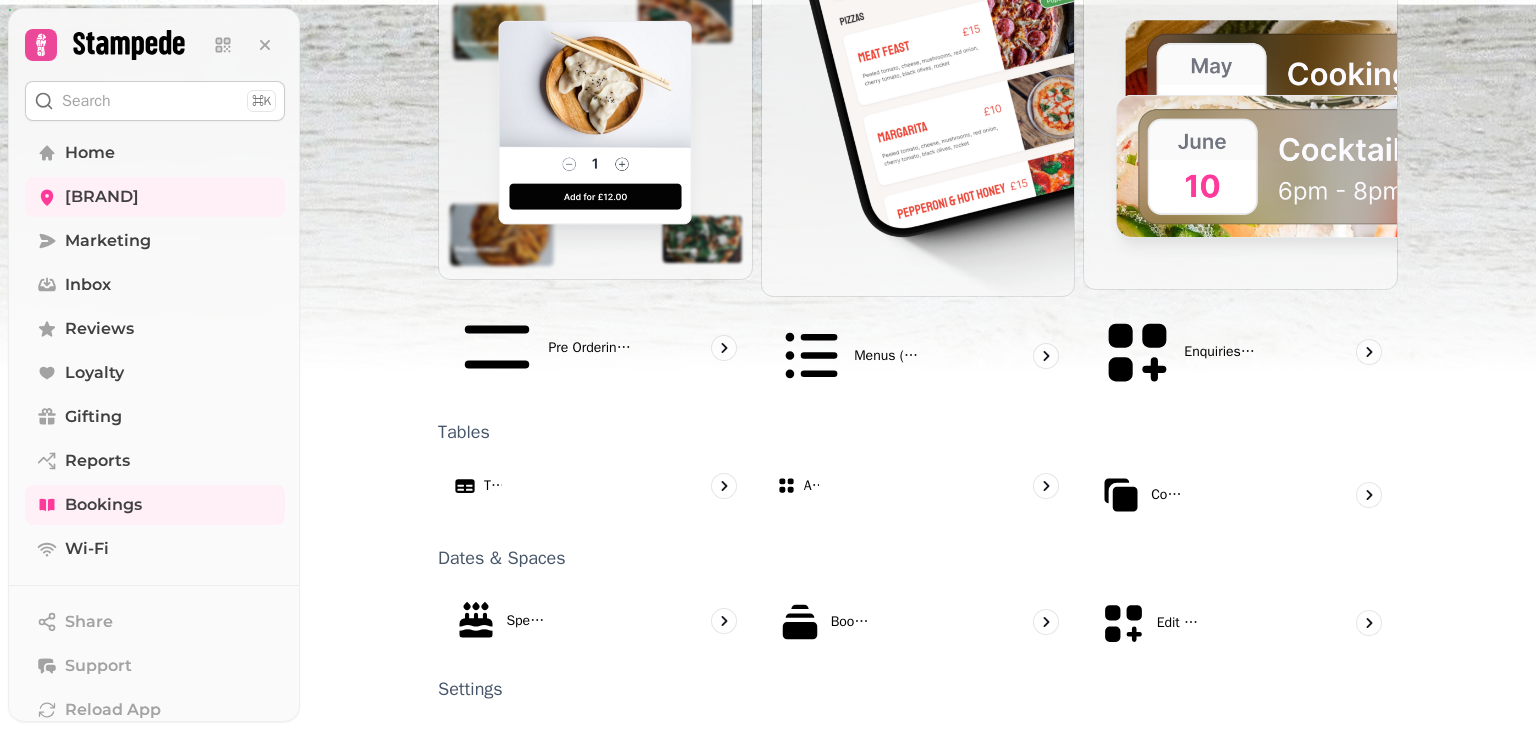 scroll, scrollTop: 1184, scrollLeft: 0, axis: vertical 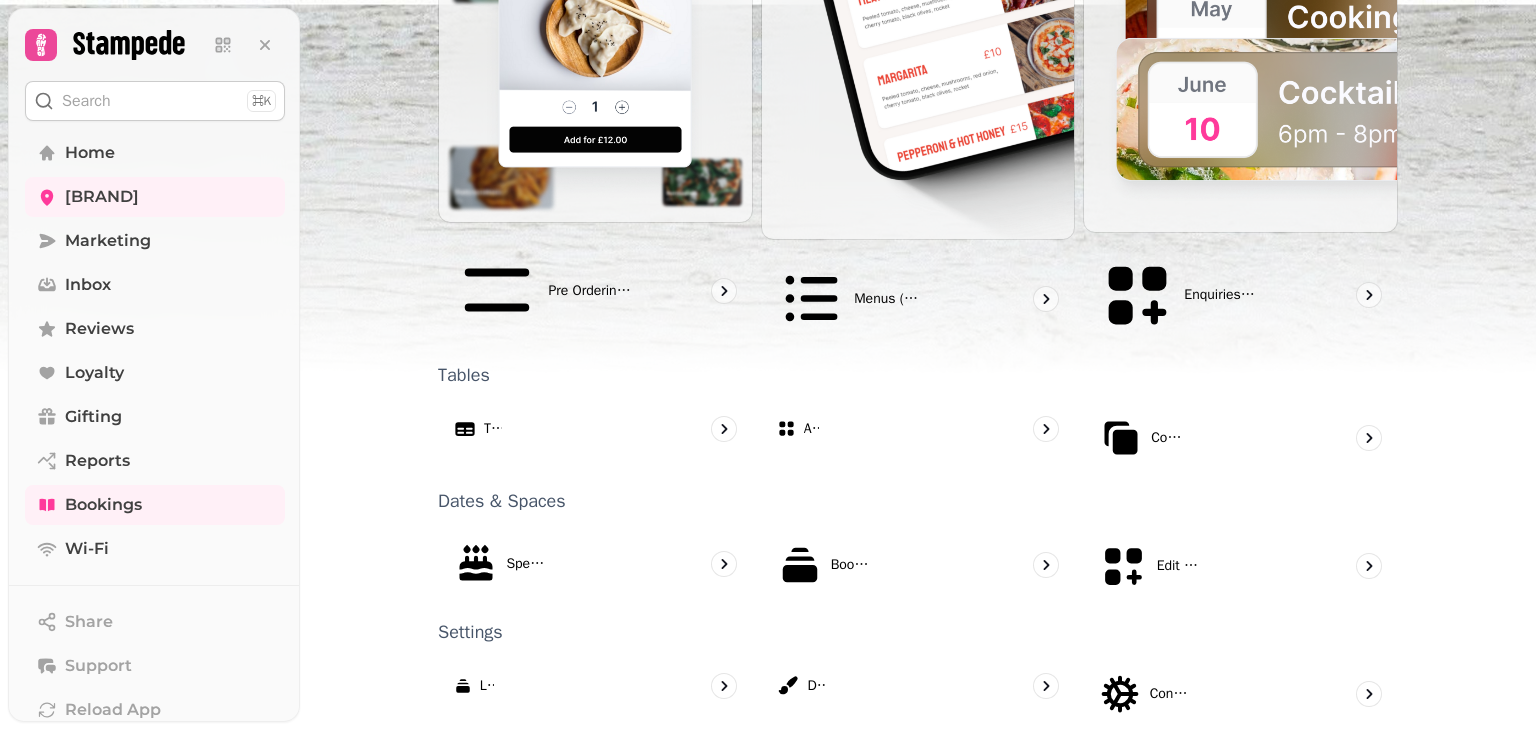 click on "Links" at bounding box center [595, 686] 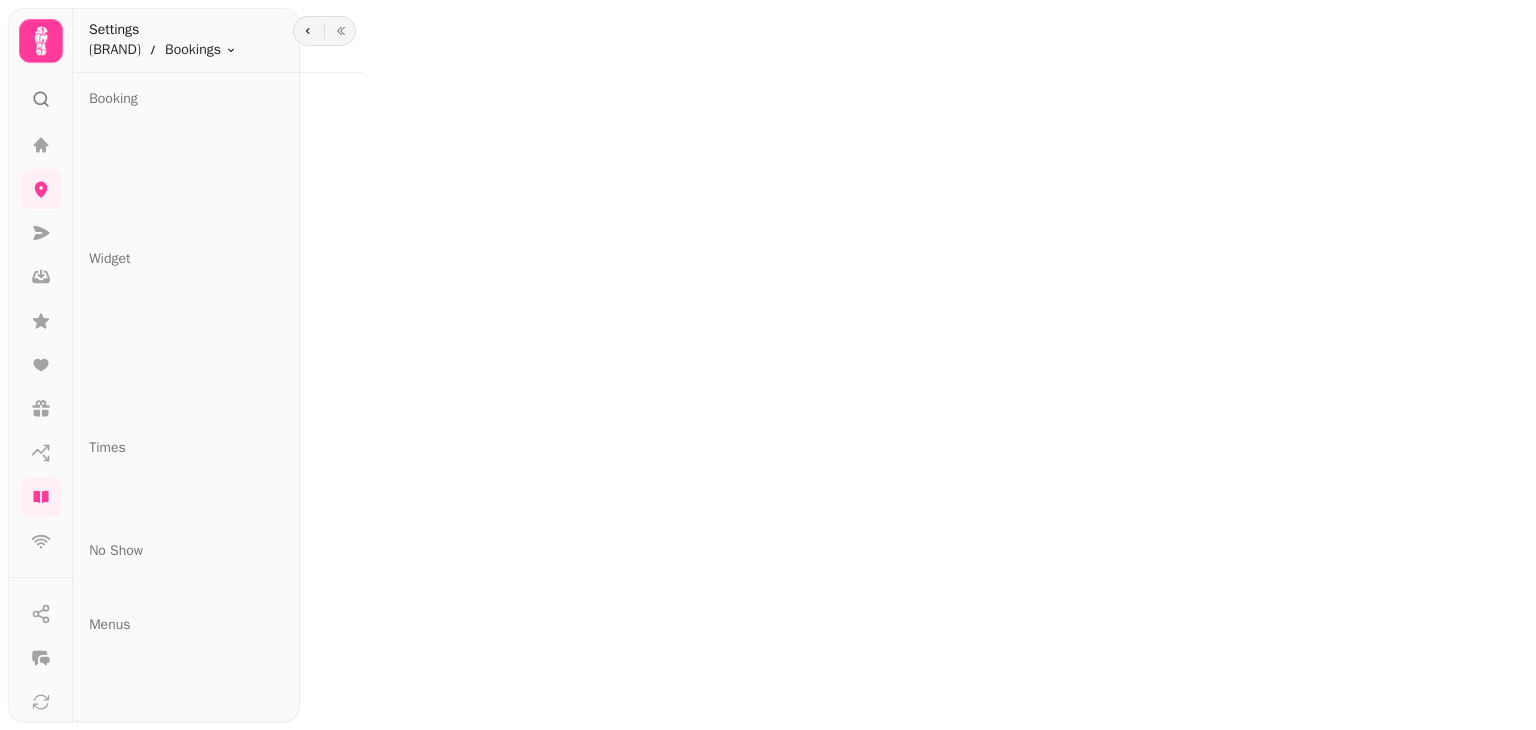 scroll, scrollTop: 0, scrollLeft: 0, axis: both 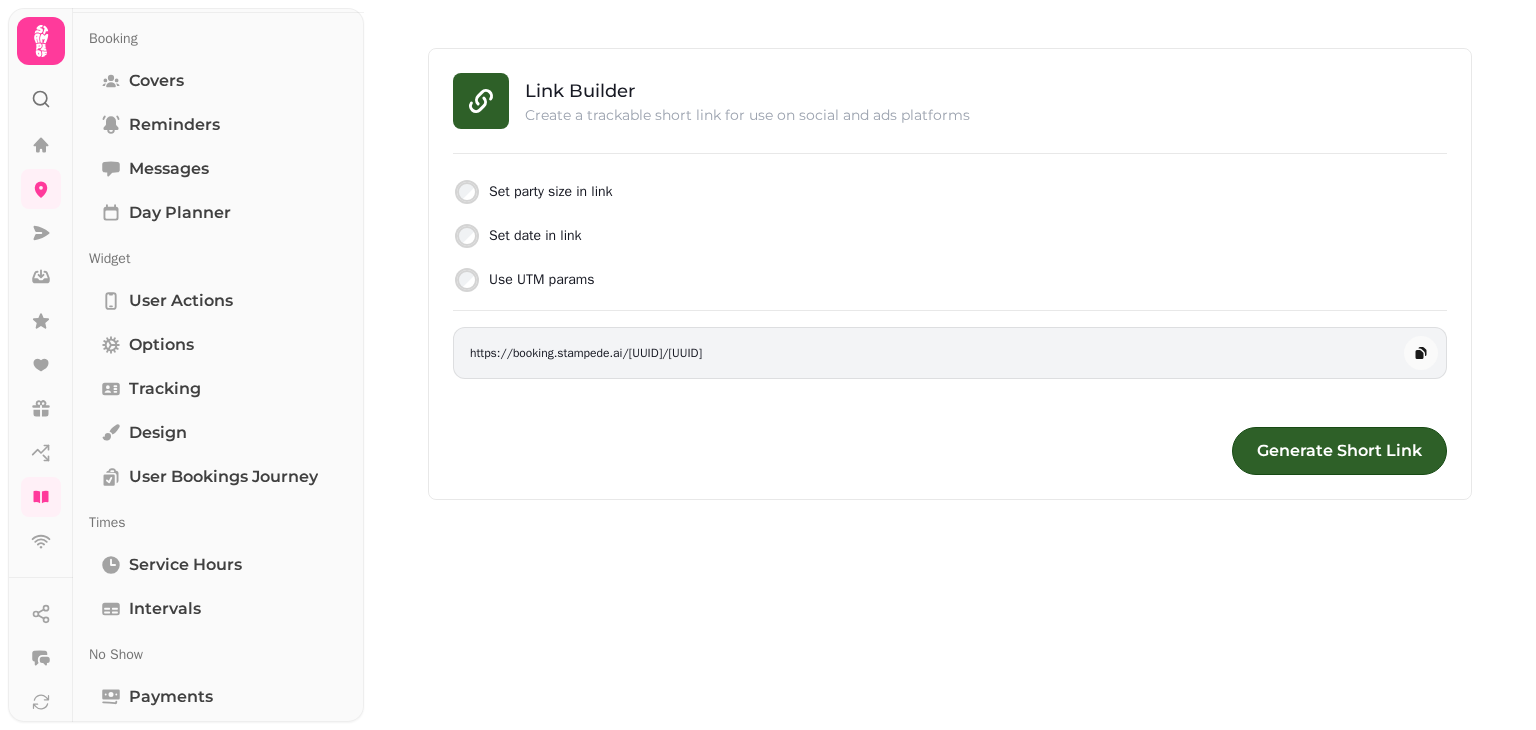 click on "Options" at bounding box center (218, 345) 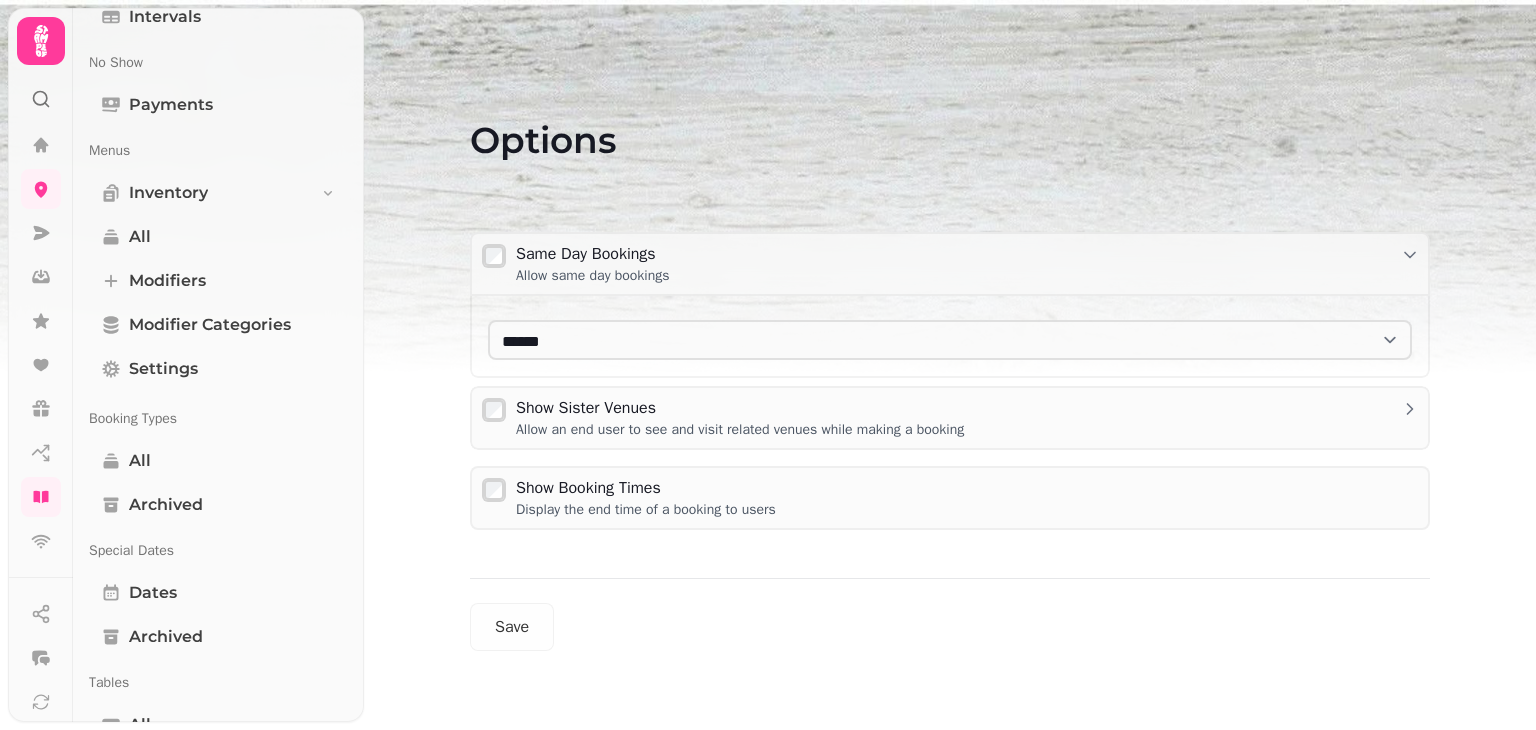 scroll, scrollTop: 655, scrollLeft: 0, axis: vertical 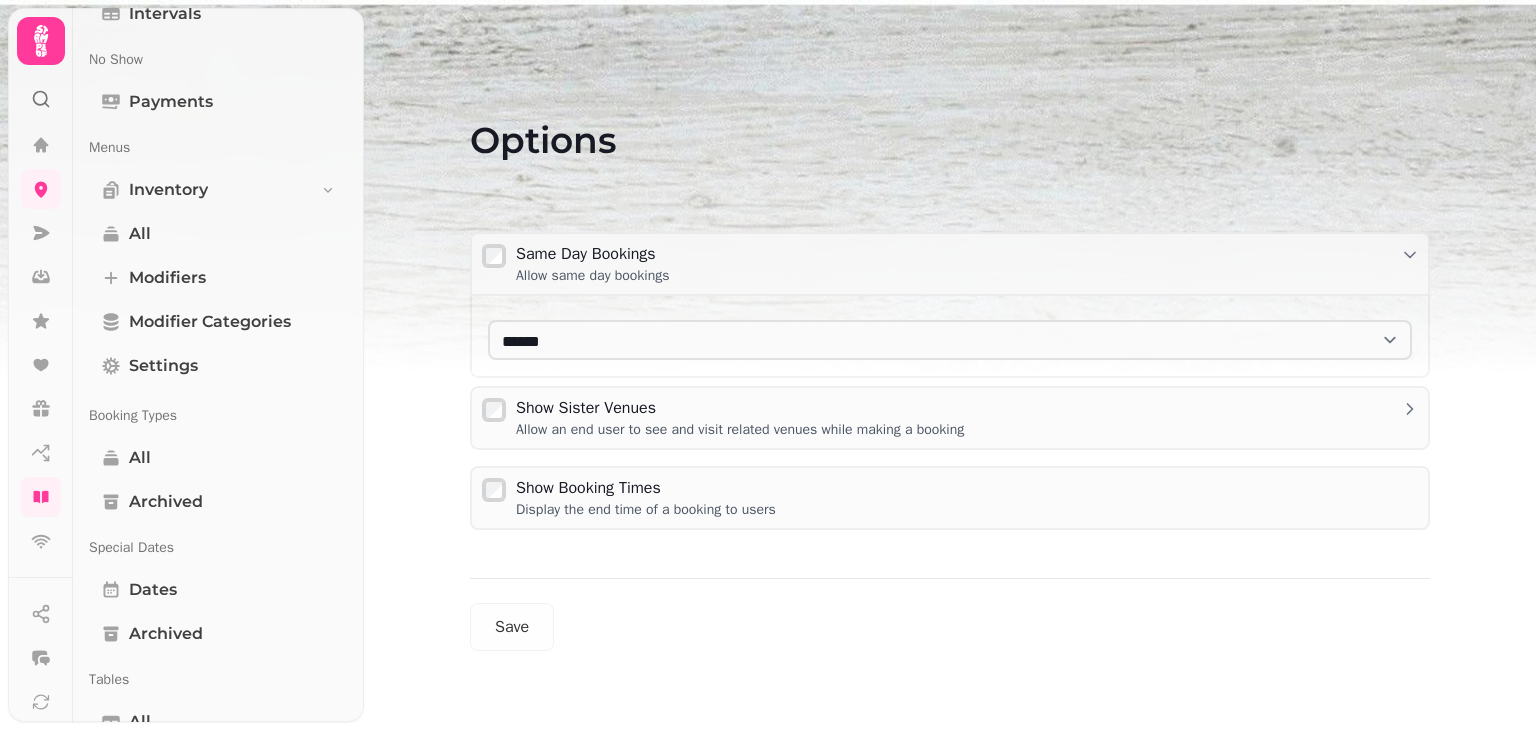 click on "All" at bounding box center [218, 458] 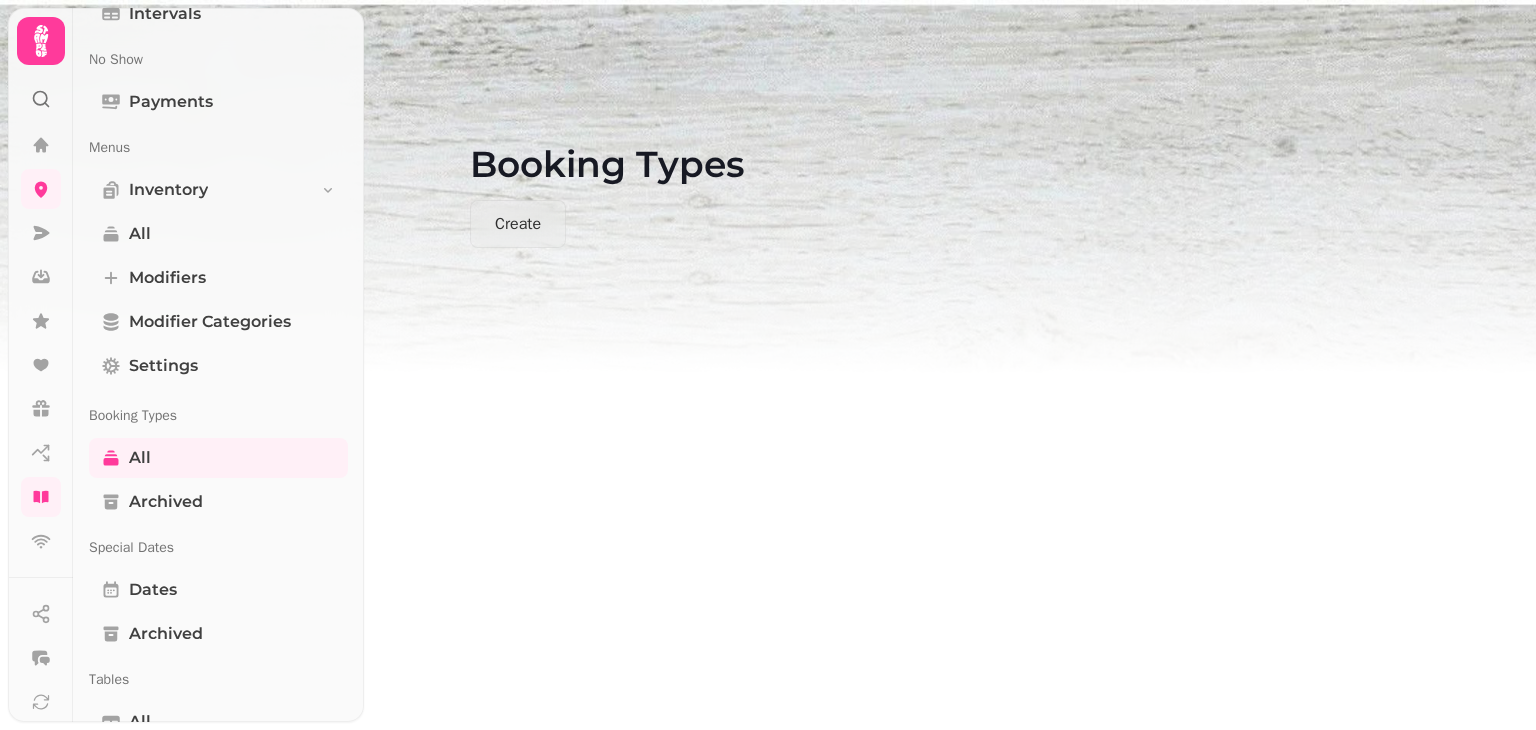 click on "Archived" at bounding box center [218, 502] 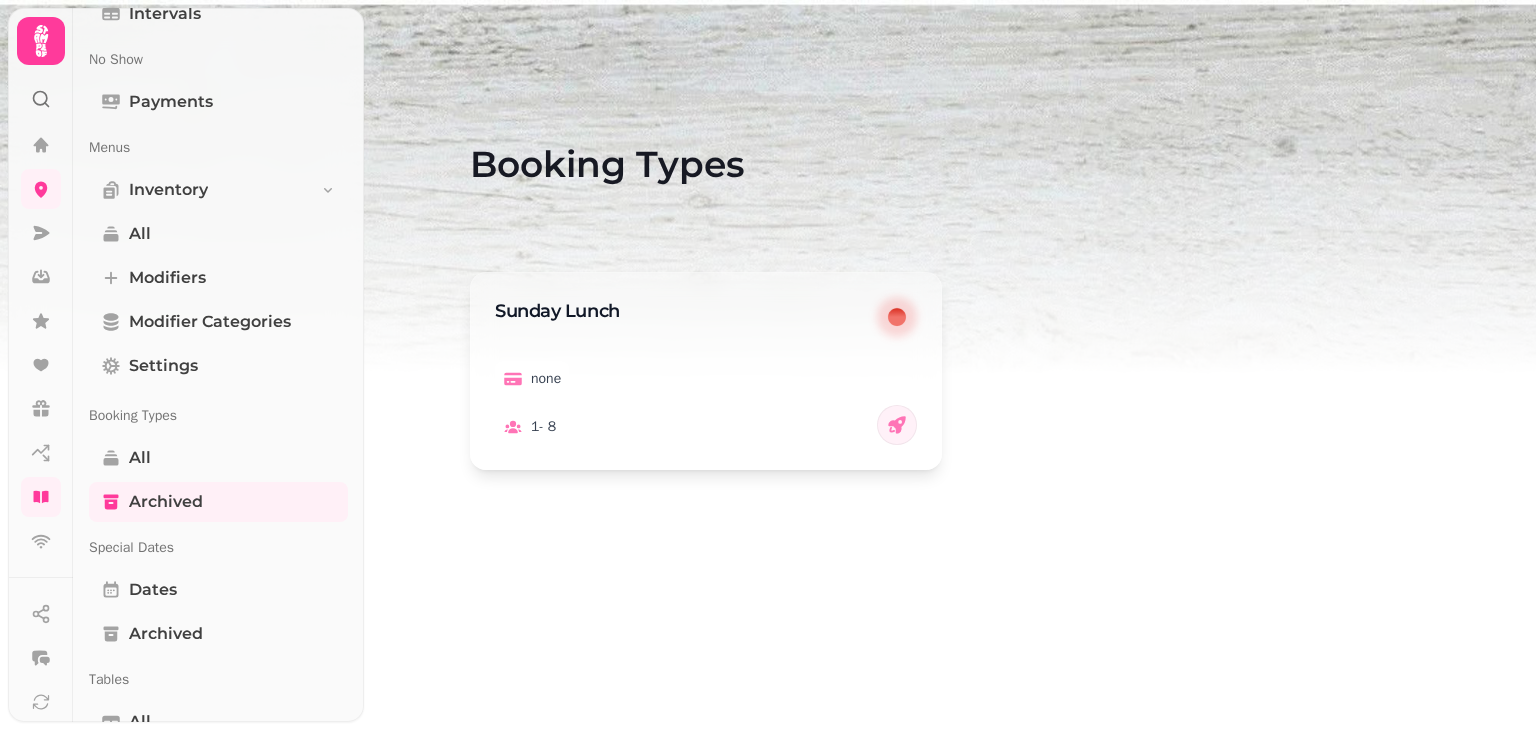 click on "Archived" at bounding box center (166, 634) 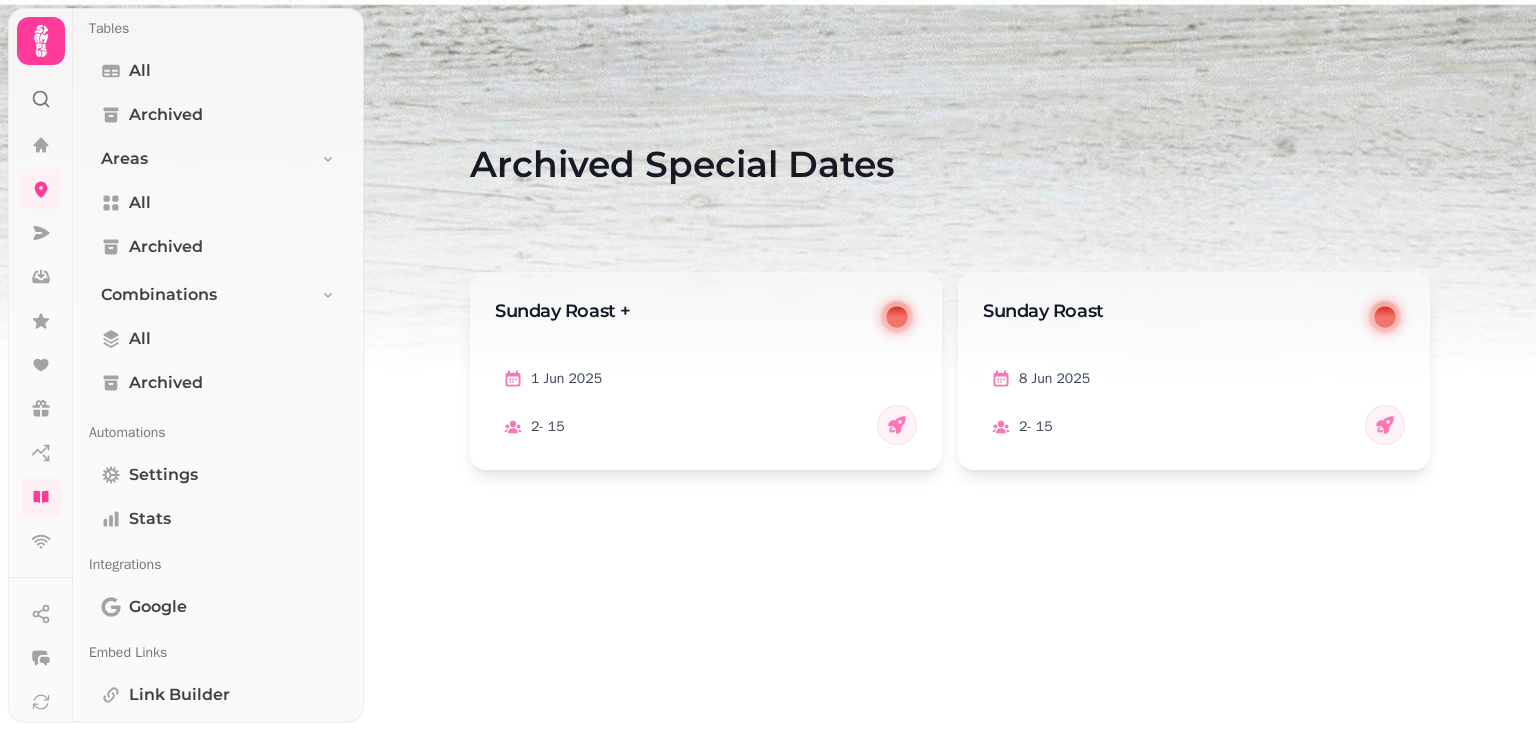 scroll, scrollTop: 1467, scrollLeft: 0, axis: vertical 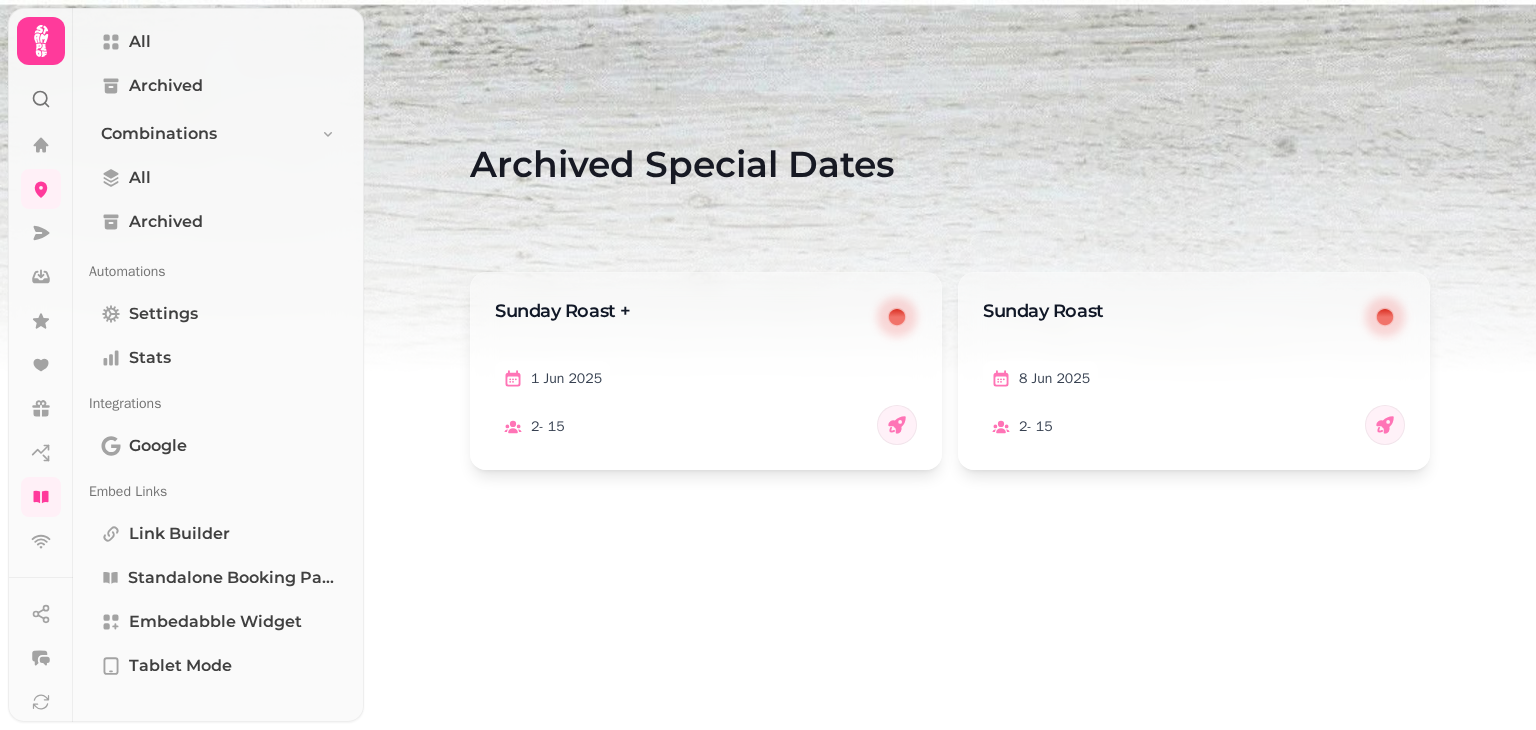 click on "Google" at bounding box center [158, 446] 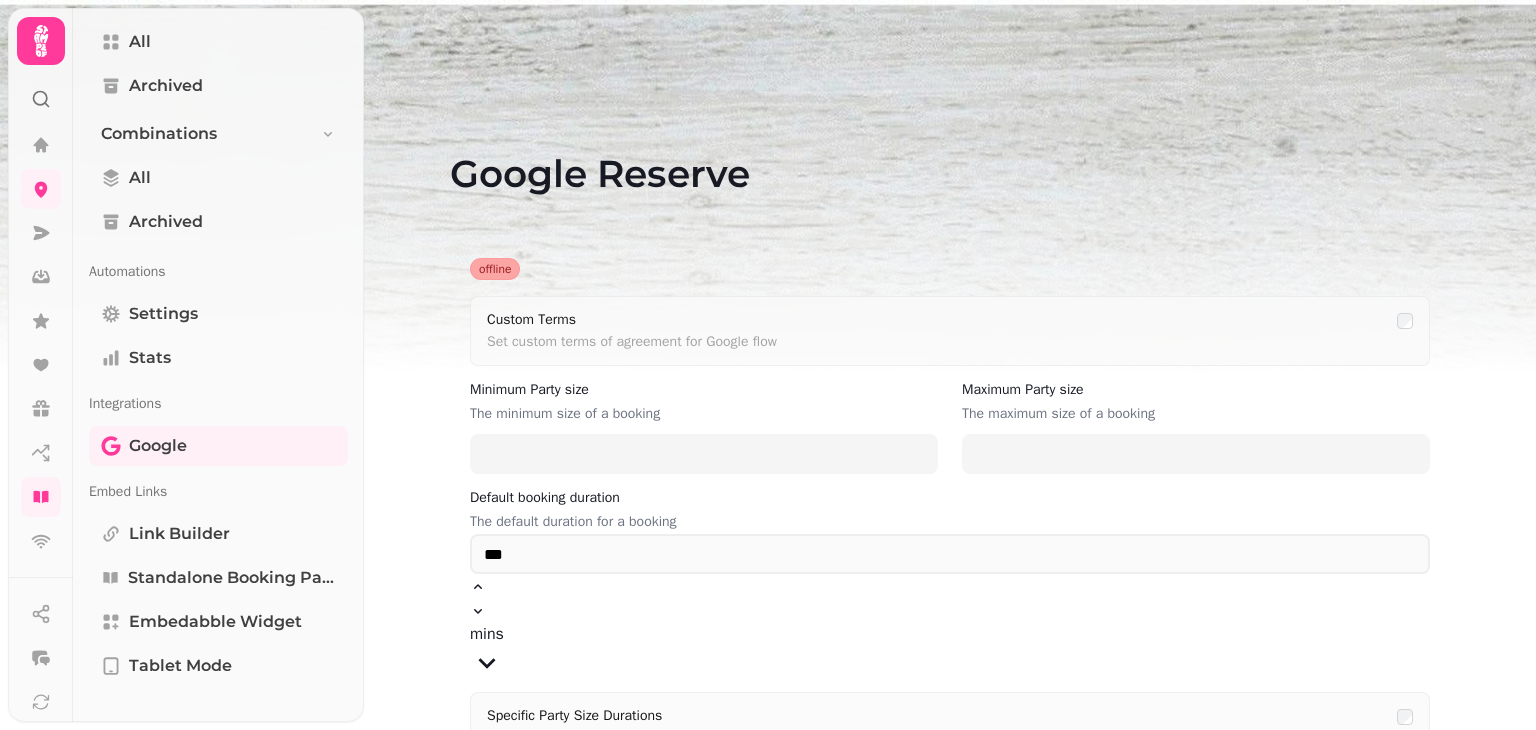 type on "*" 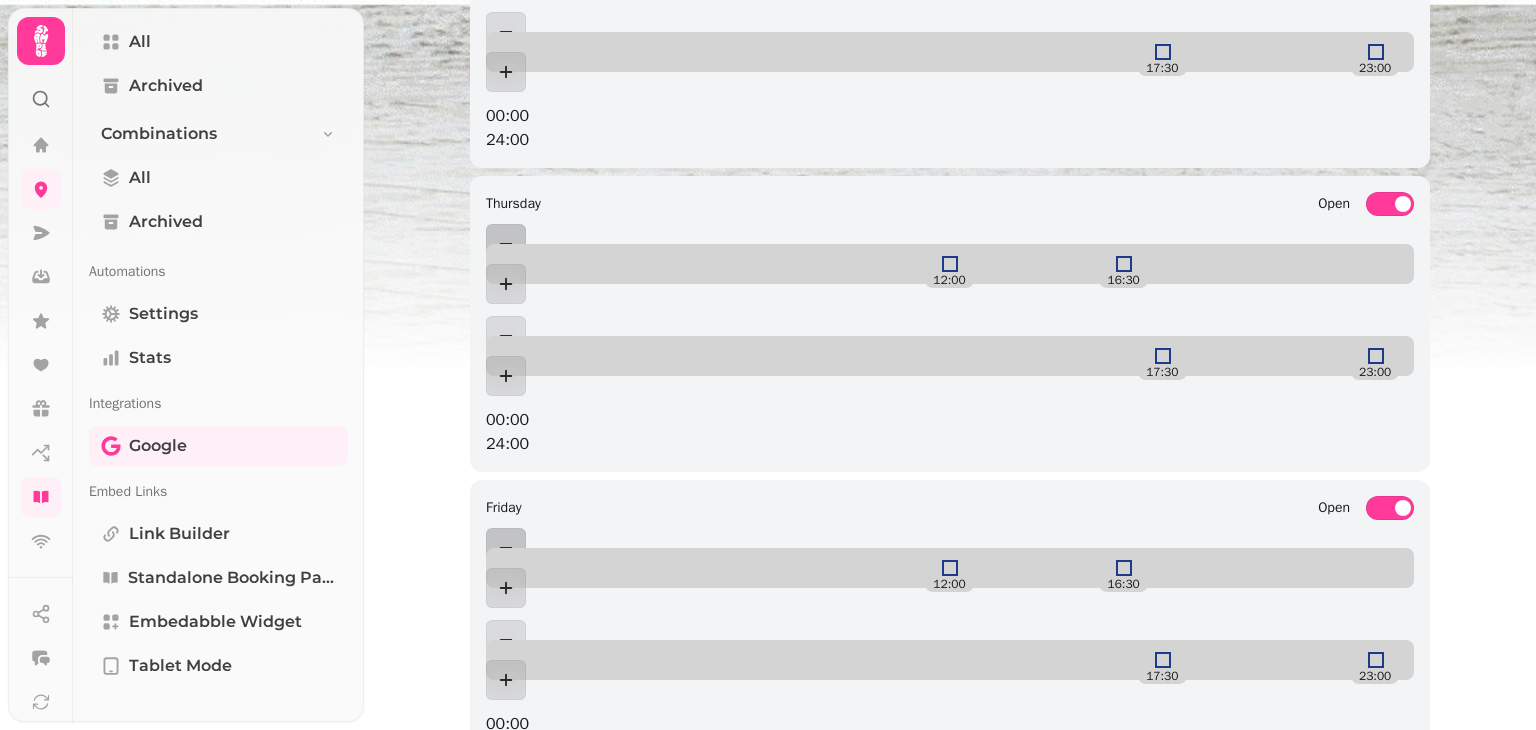 scroll, scrollTop: 1579, scrollLeft: 0, axis: vertical 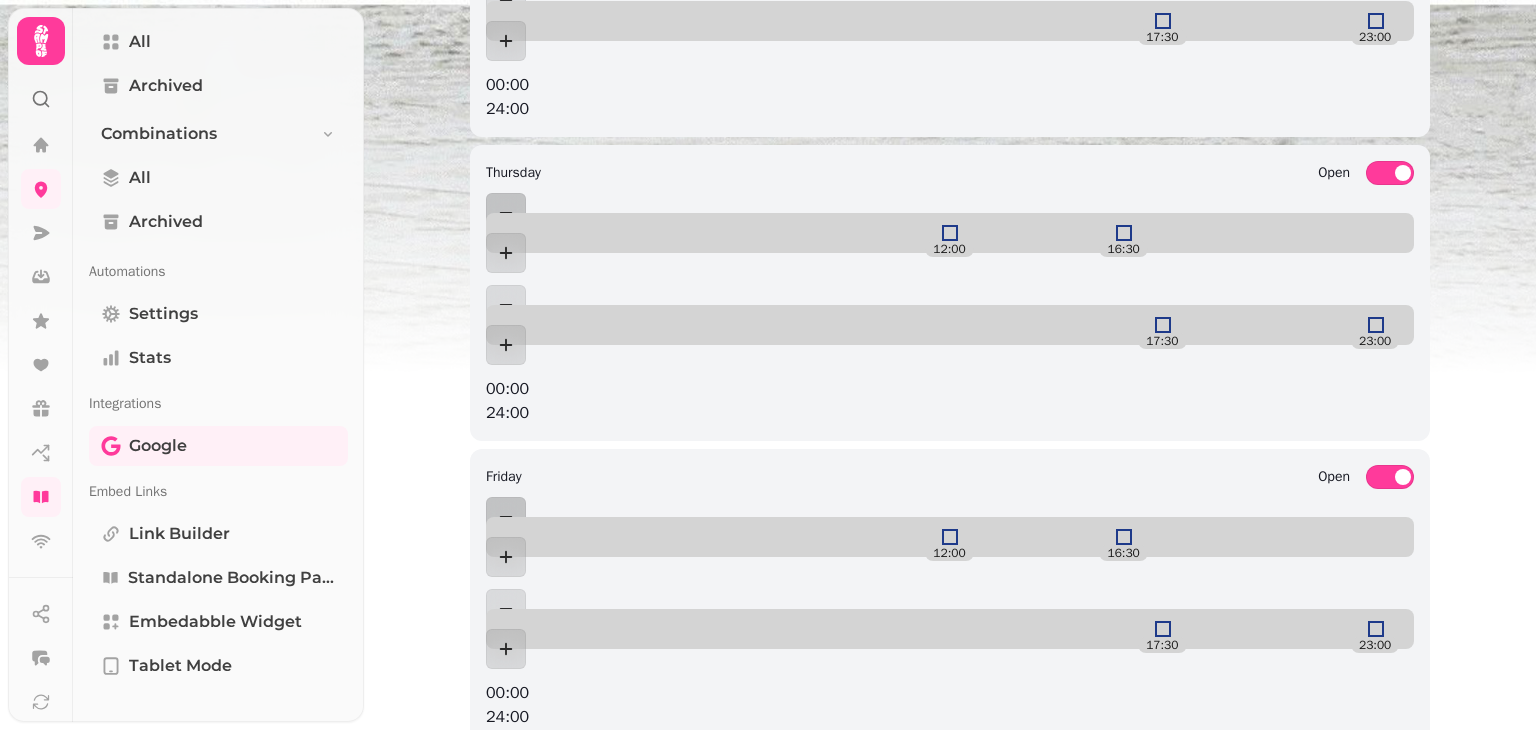 click on "Open" at bounding box center (1390, 1085) 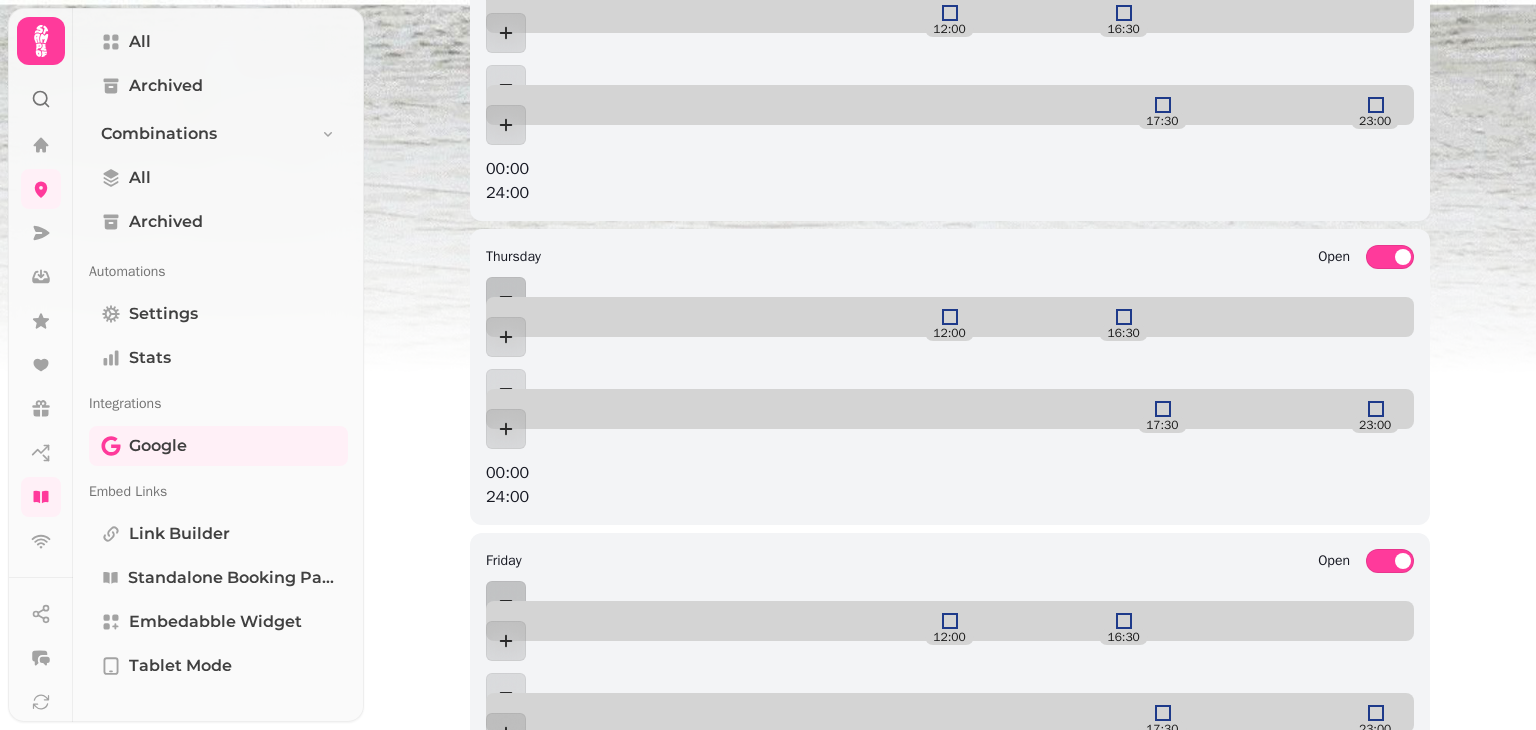 click at bounding box center [1403, 865] 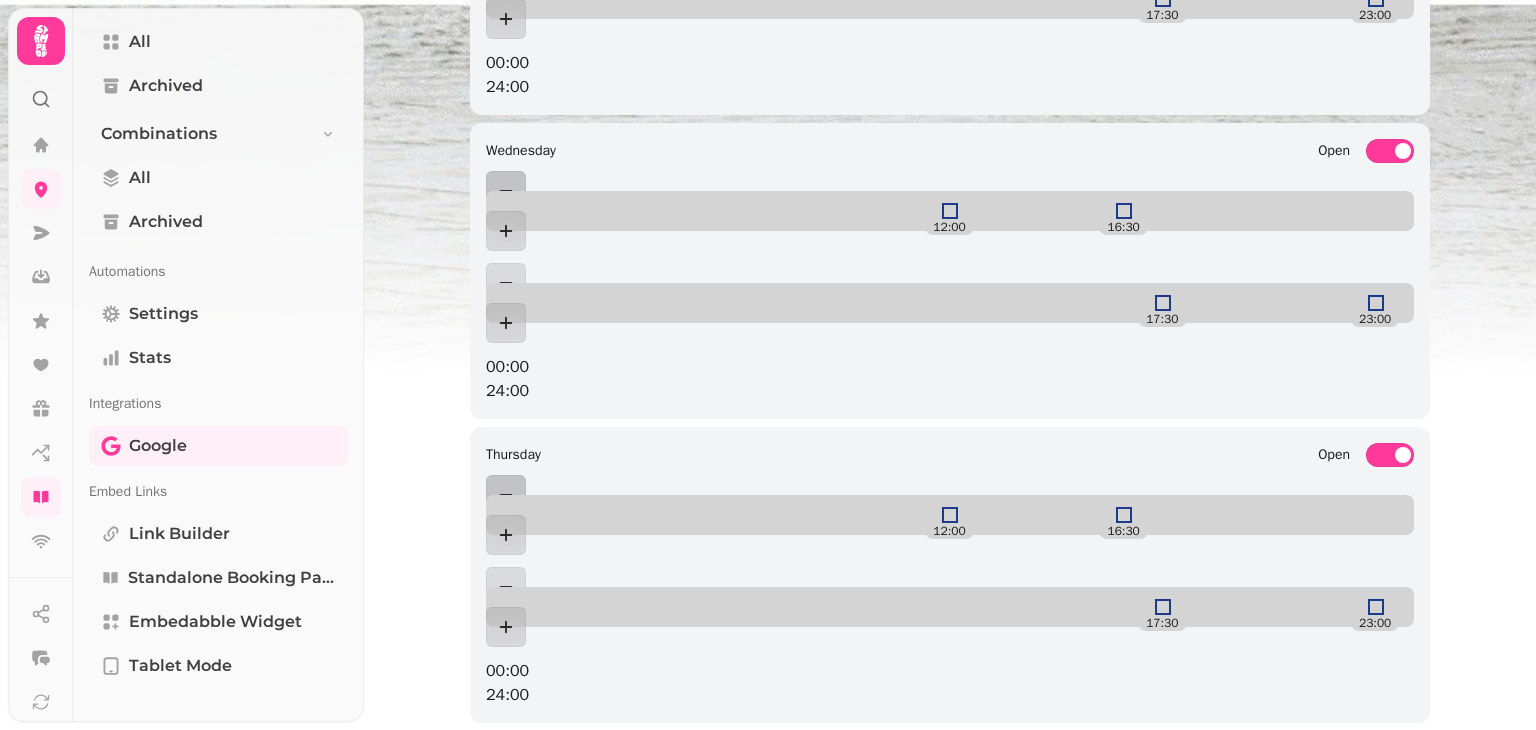 click on "Open" at bounding box center (1390, 759) 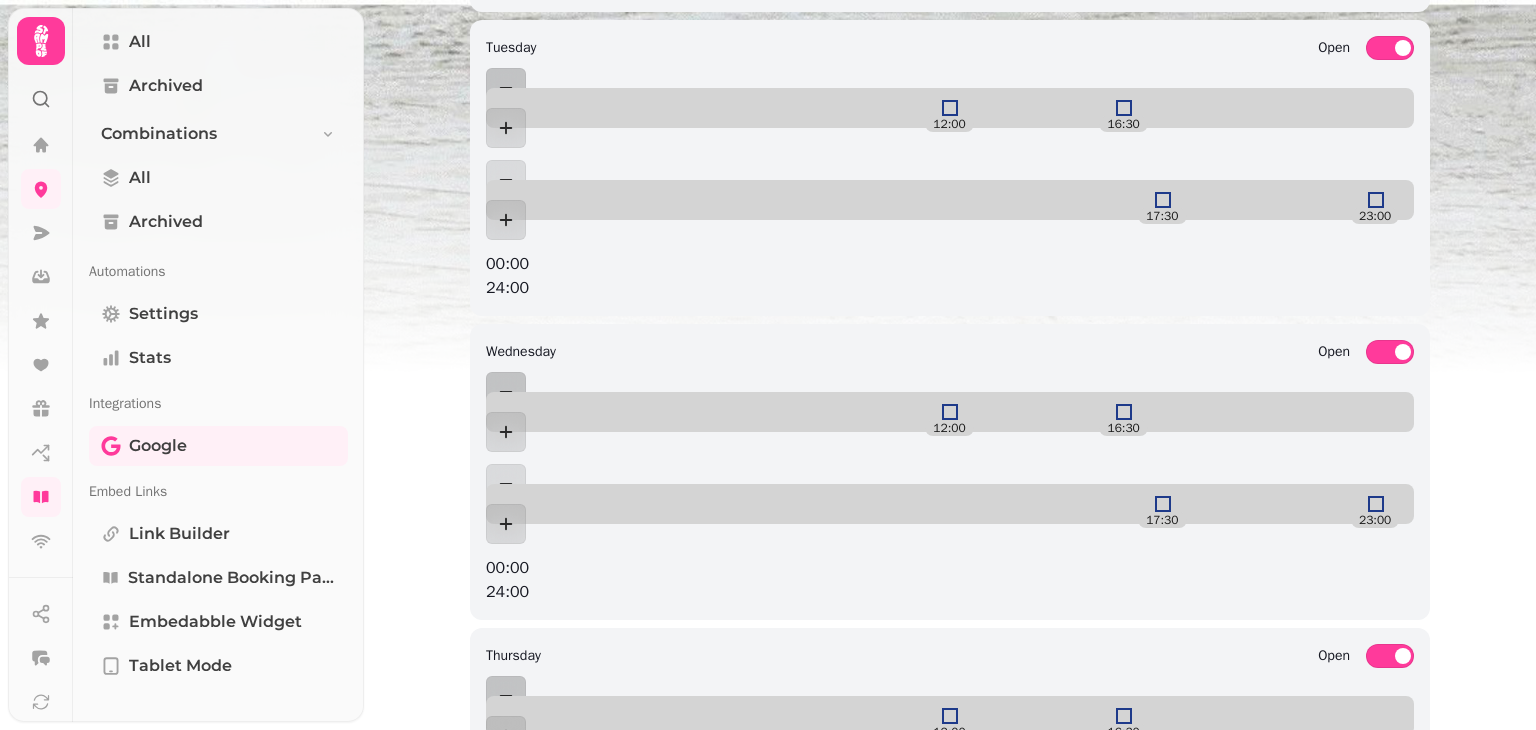 click on "Open" at bounding box center (1390, 656) 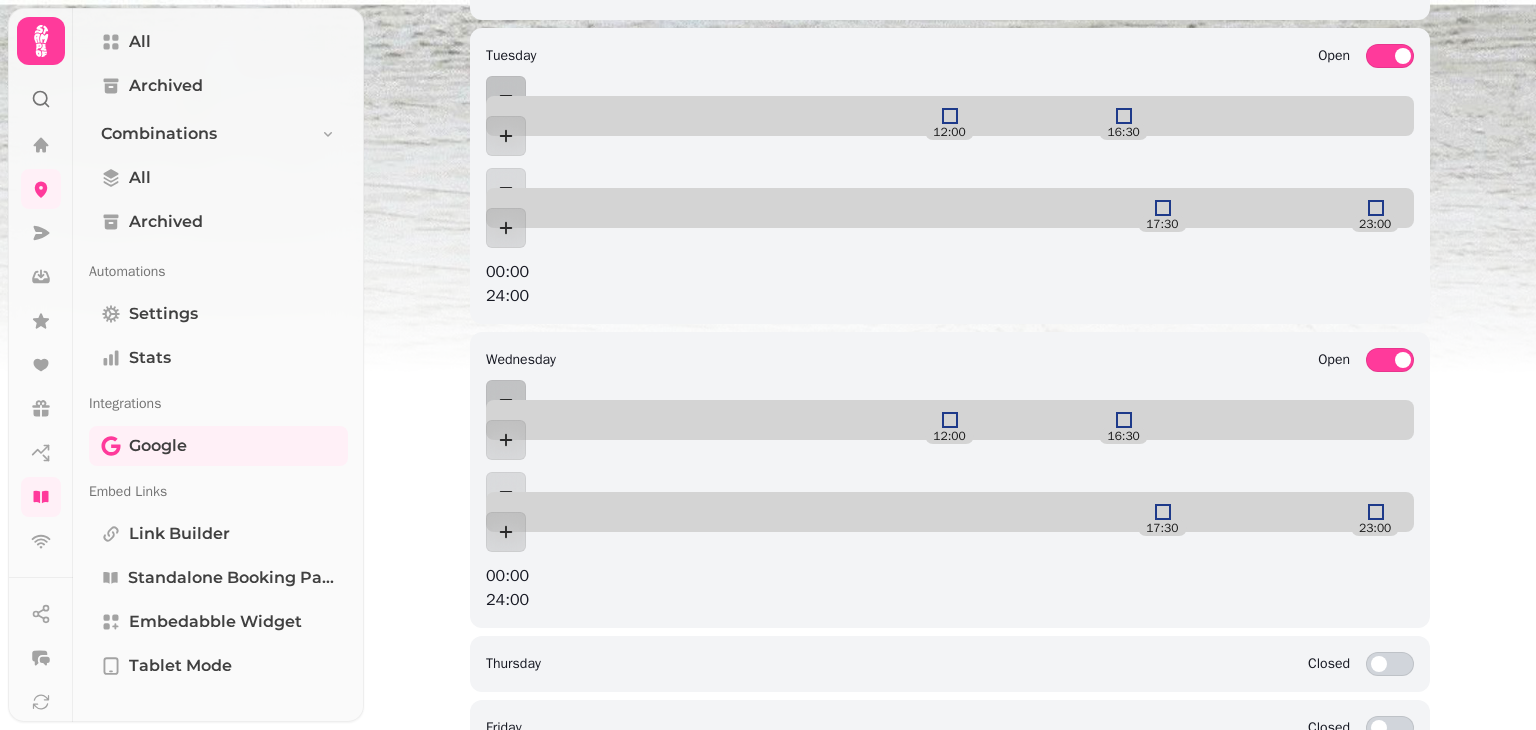 click on "Closed" at bounding box center [1390, 664] 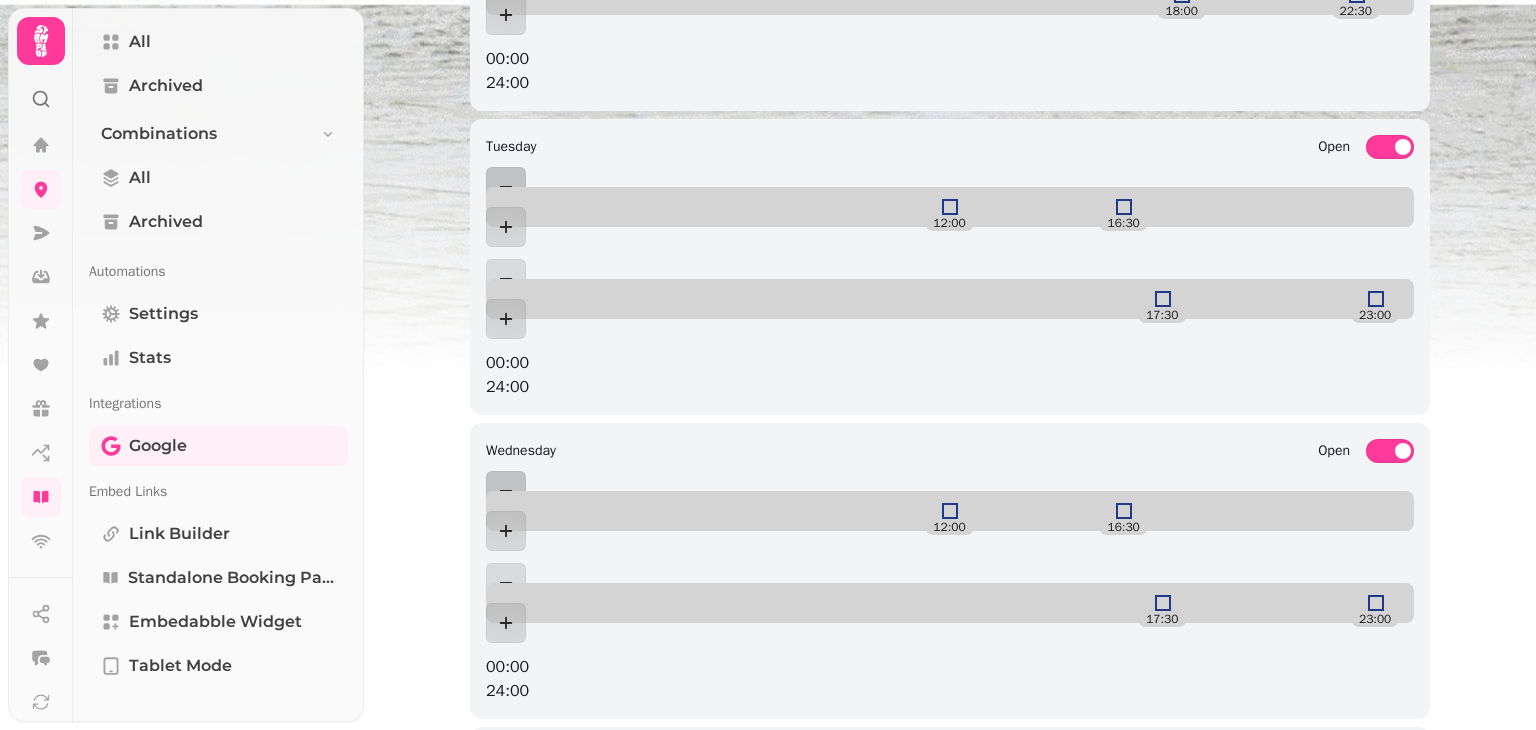 scroll, scrollTop: 998, scrollLeft: 0, axis: vertical 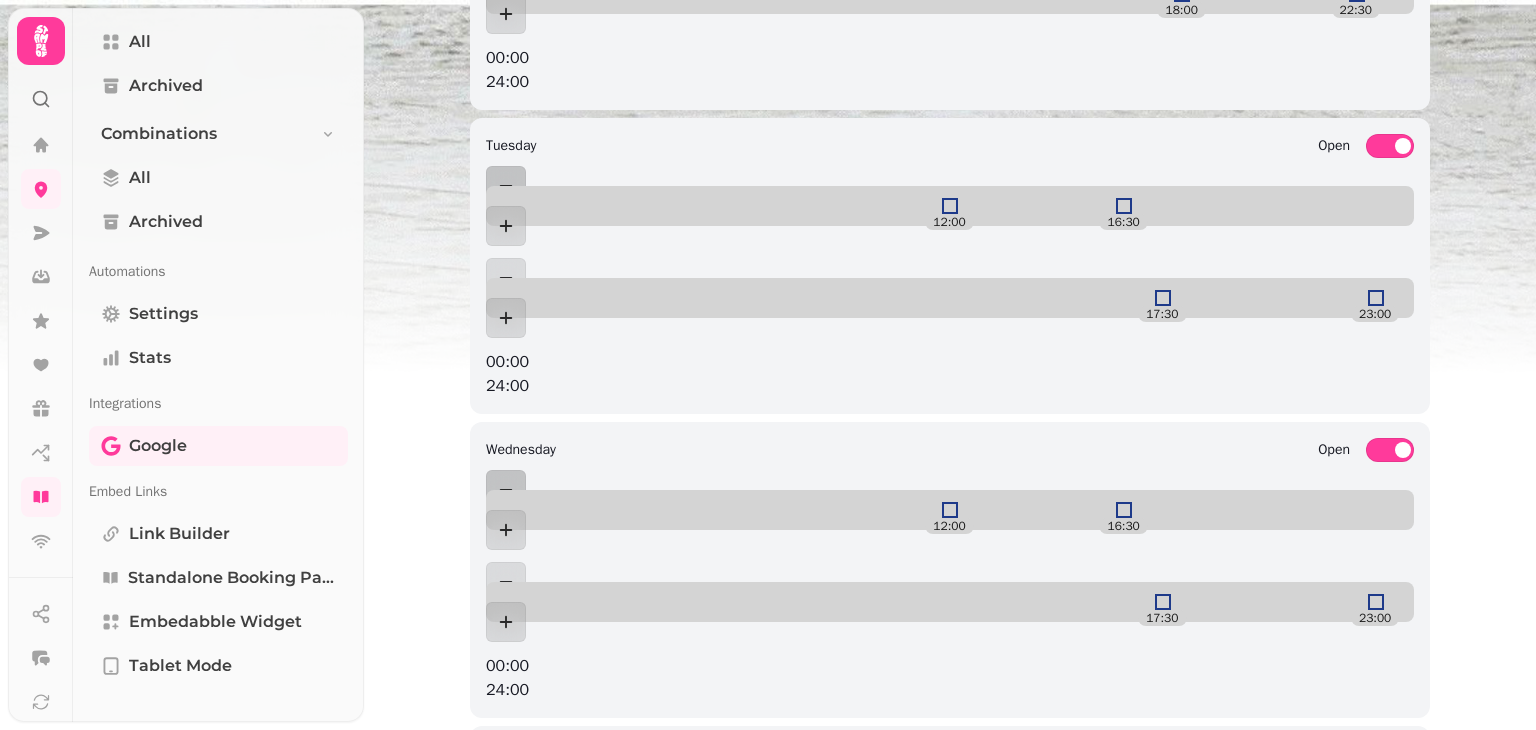 click on "Open" at bounding box center [1390, 754] 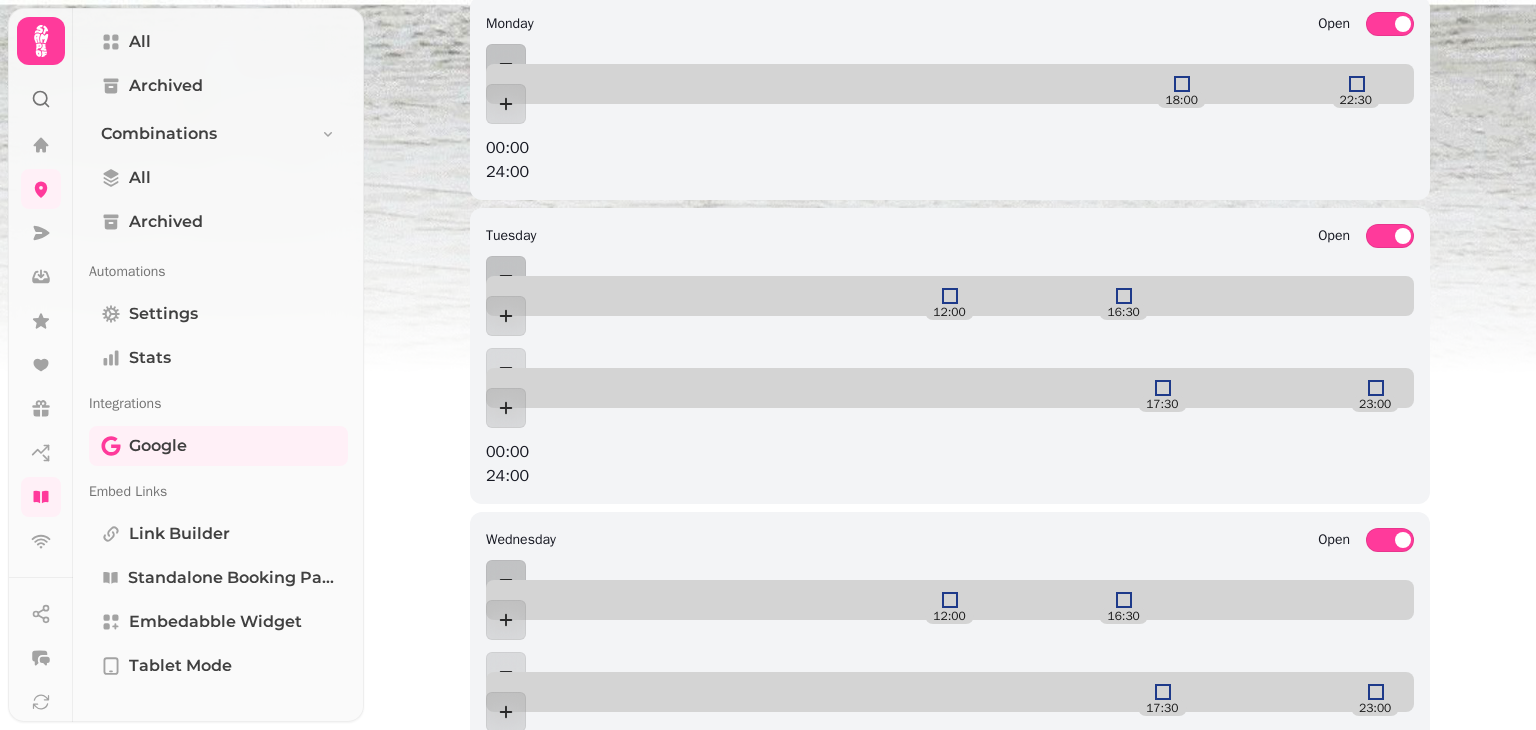 scroll, scrollTop: 906, scrollLeft: 0, axis: vertical 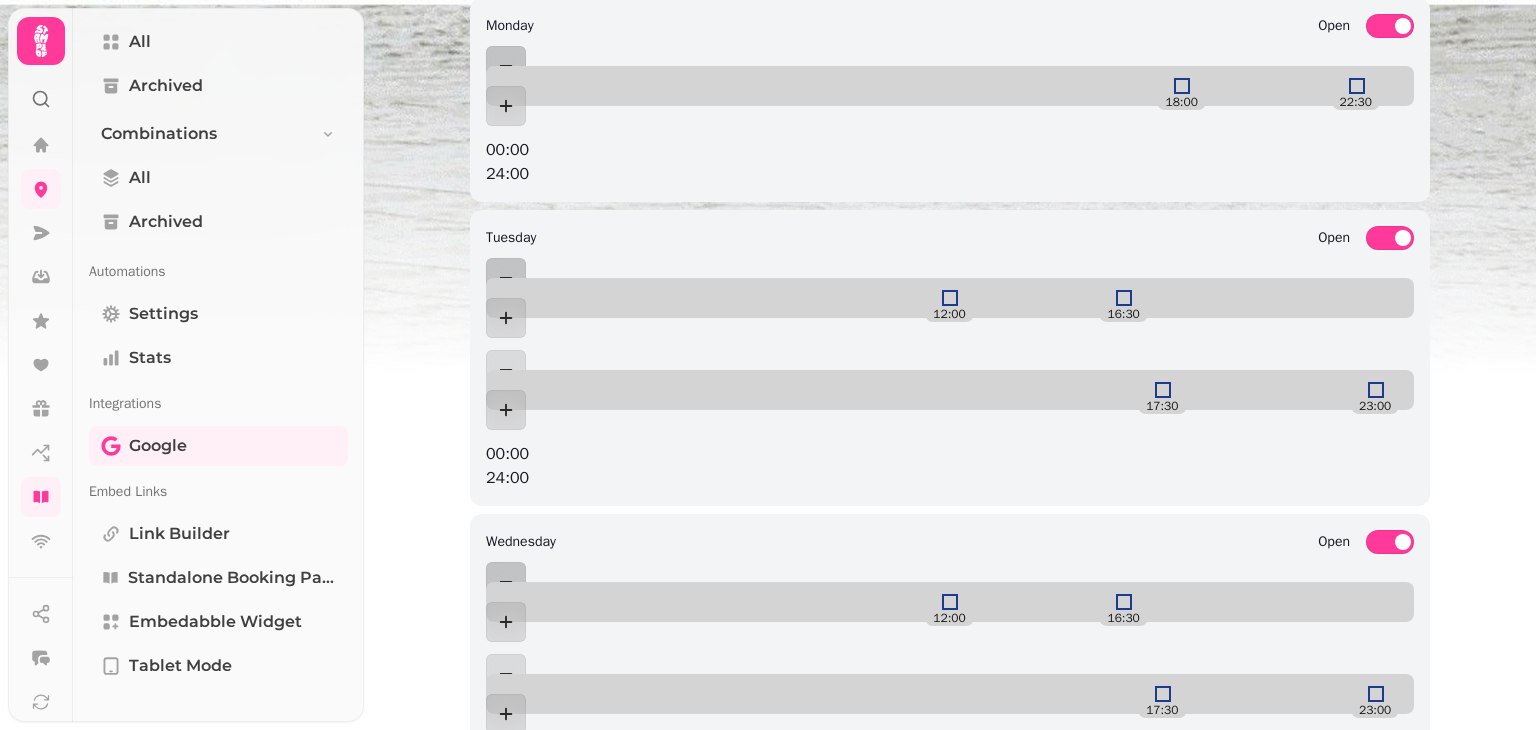click on "wednesday Open 12:00 16:30 17:30 23:00 00:00 24:00" at bounding box center (950, 662) 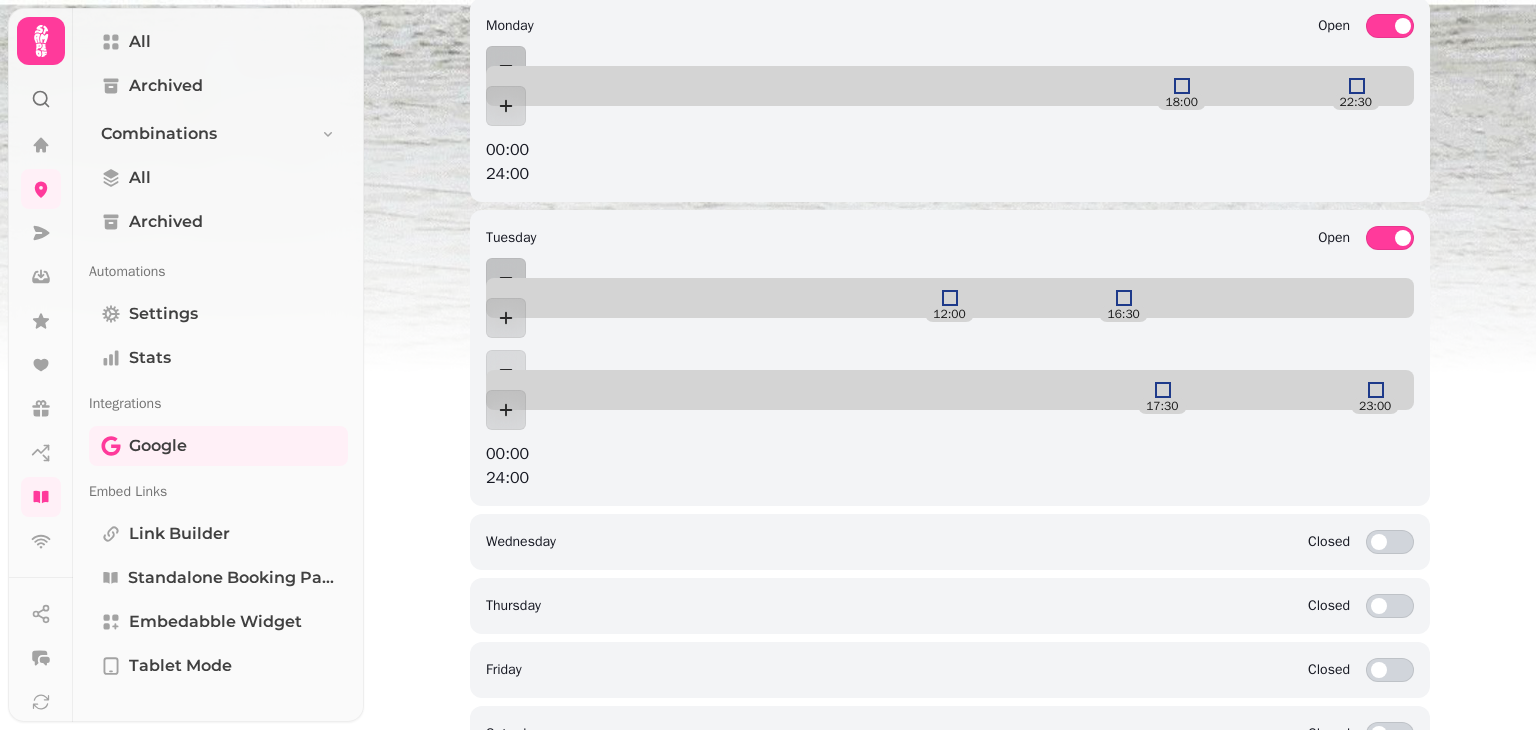 scroll, scrollTop: 762, scrollLeft: 0, axis: vertical 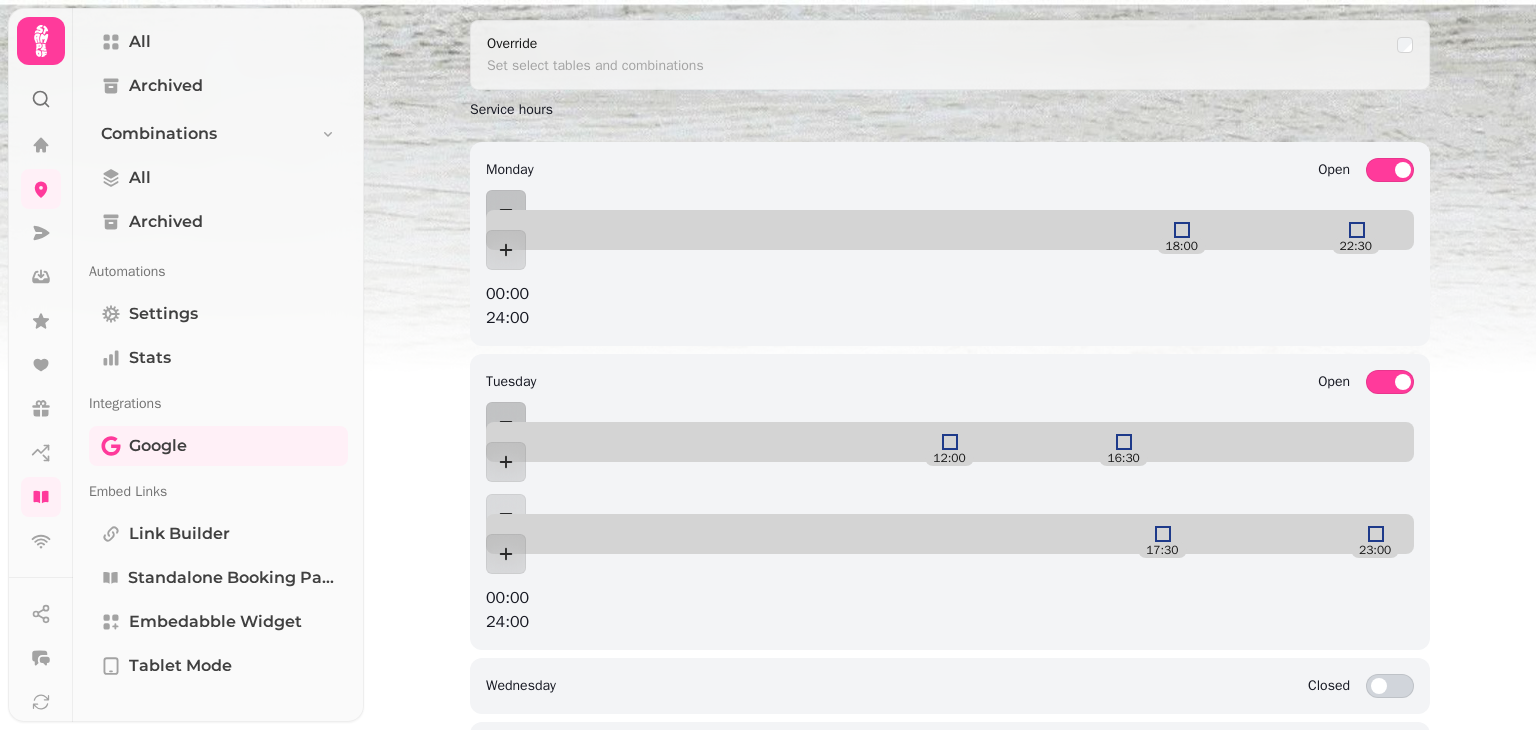 click on "tuesday Open 12:00 16:30 17:30 23:00 00:00 24:00" at bounding box center (950, 502) 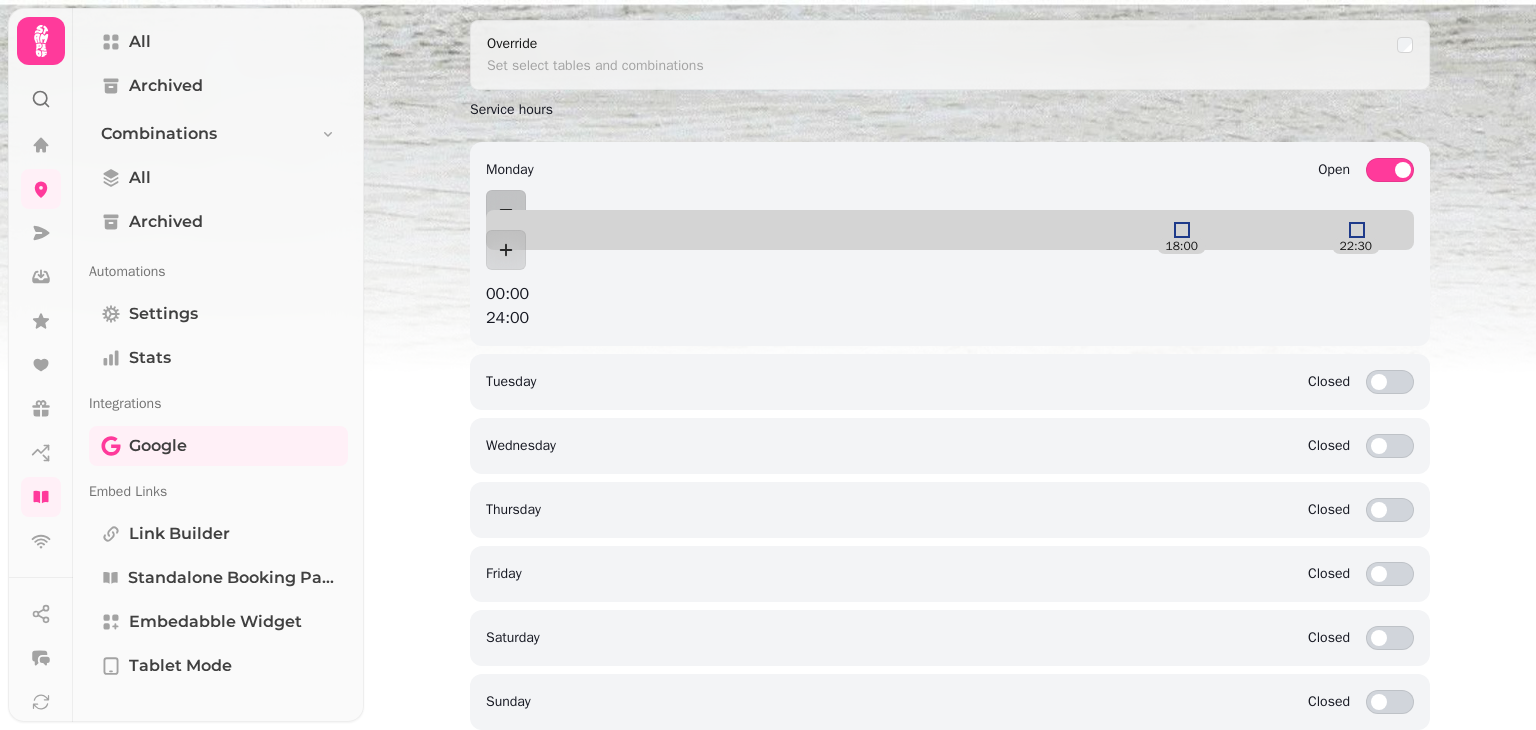 scroll, scrollTop: 714, scrollLeft: 0, axis: vertical 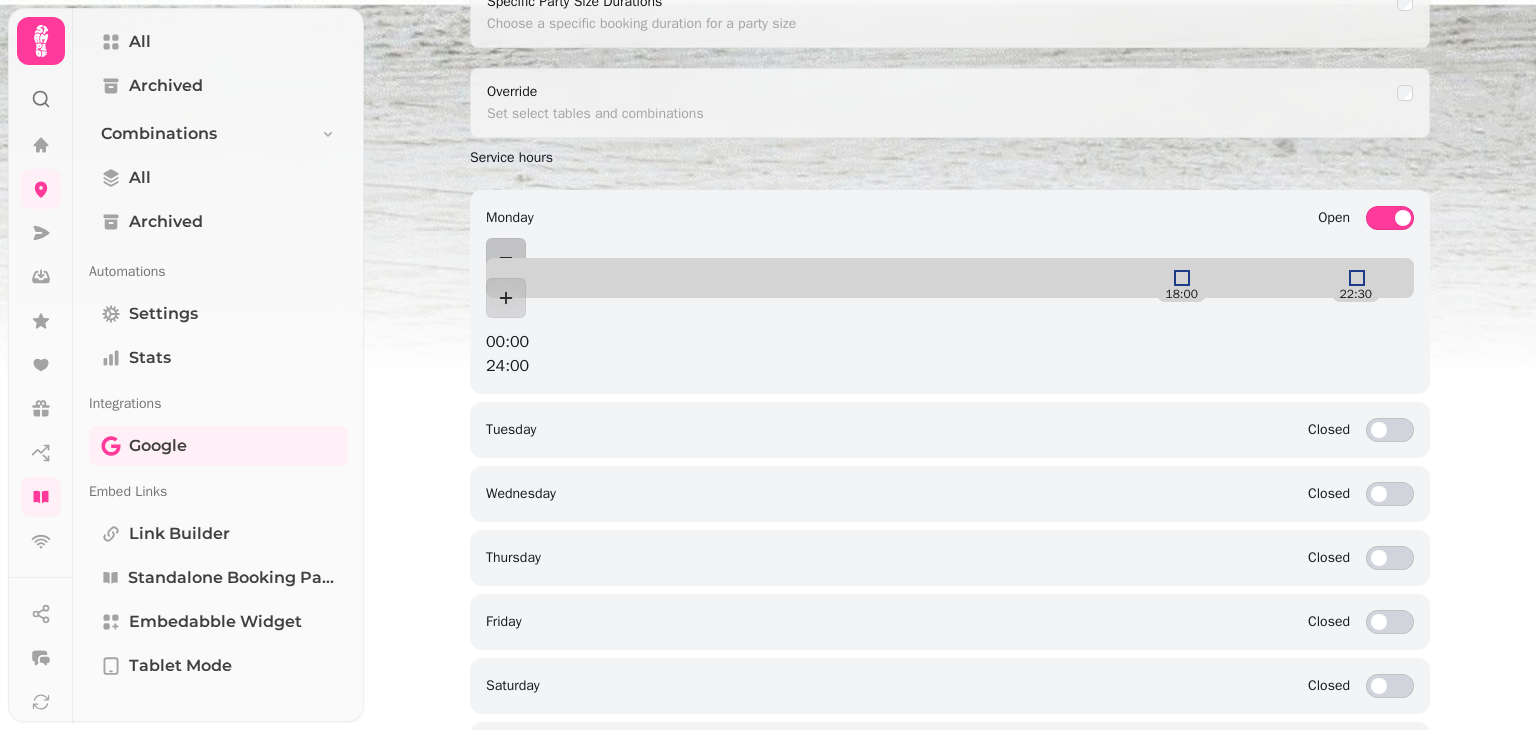 click on "Open" at bounding box center (1390, 218) 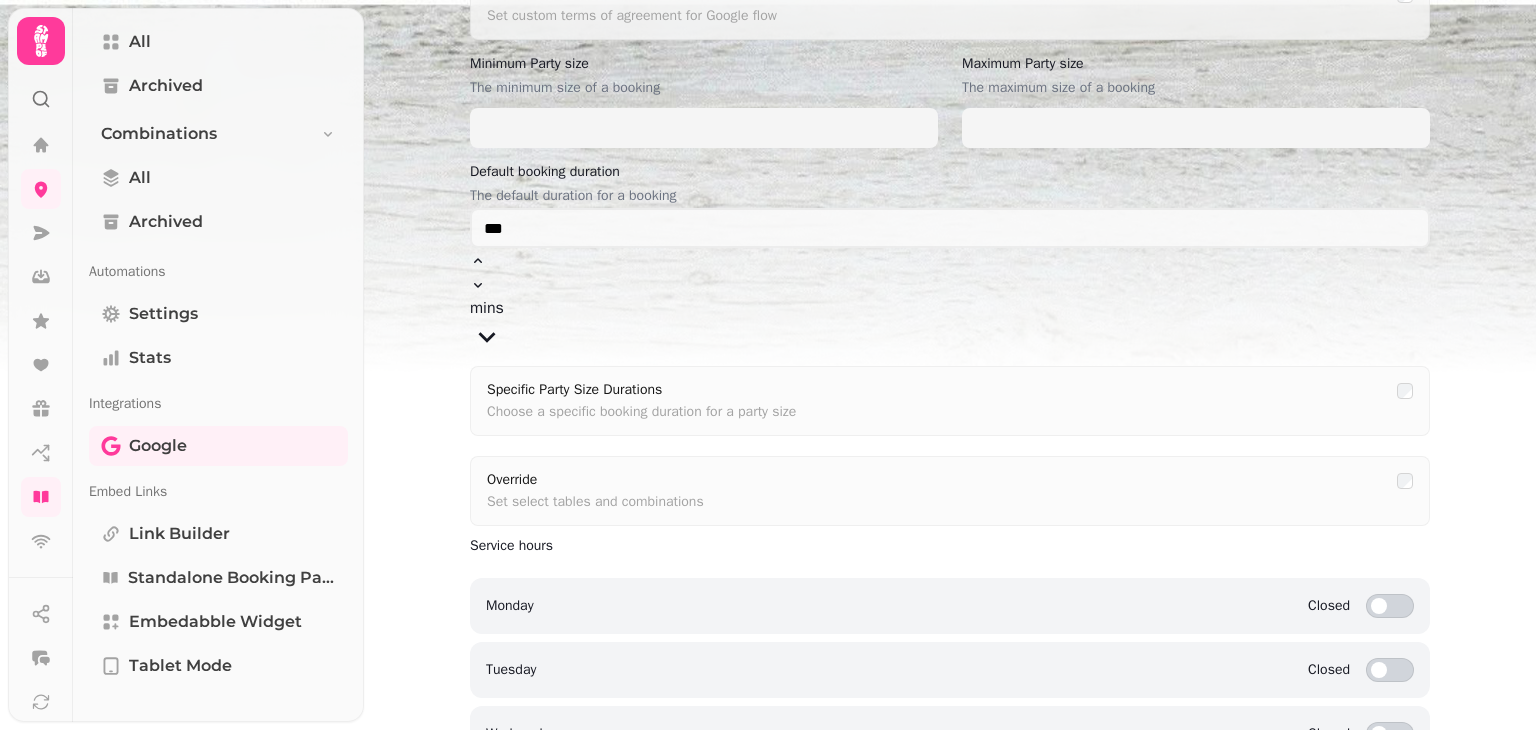 scroll, scrollTop: 80, scrollLeft: 0, axis: vertical 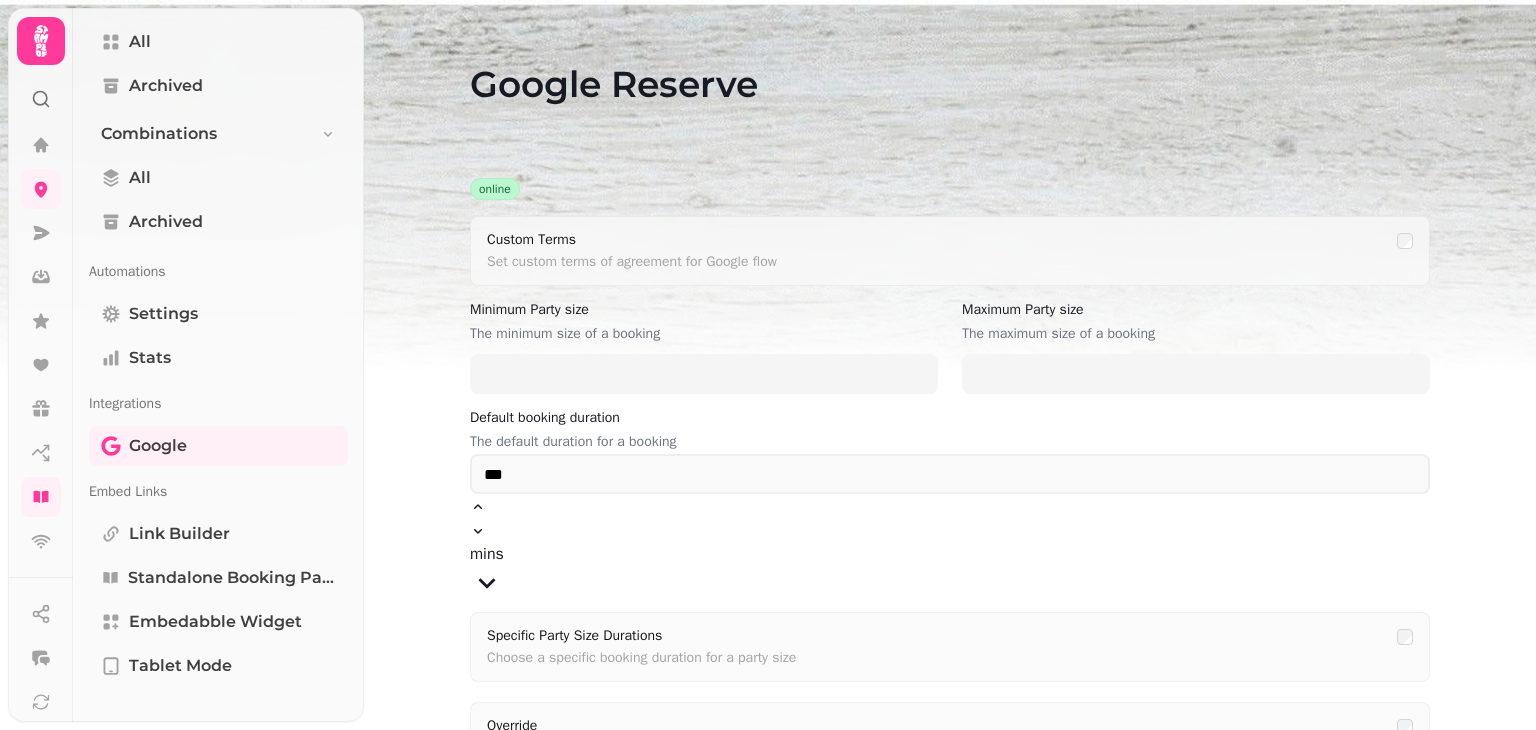 click on "Custom Terms Set custom terms of agreement for Google flow" at bounding box center [950, 251] 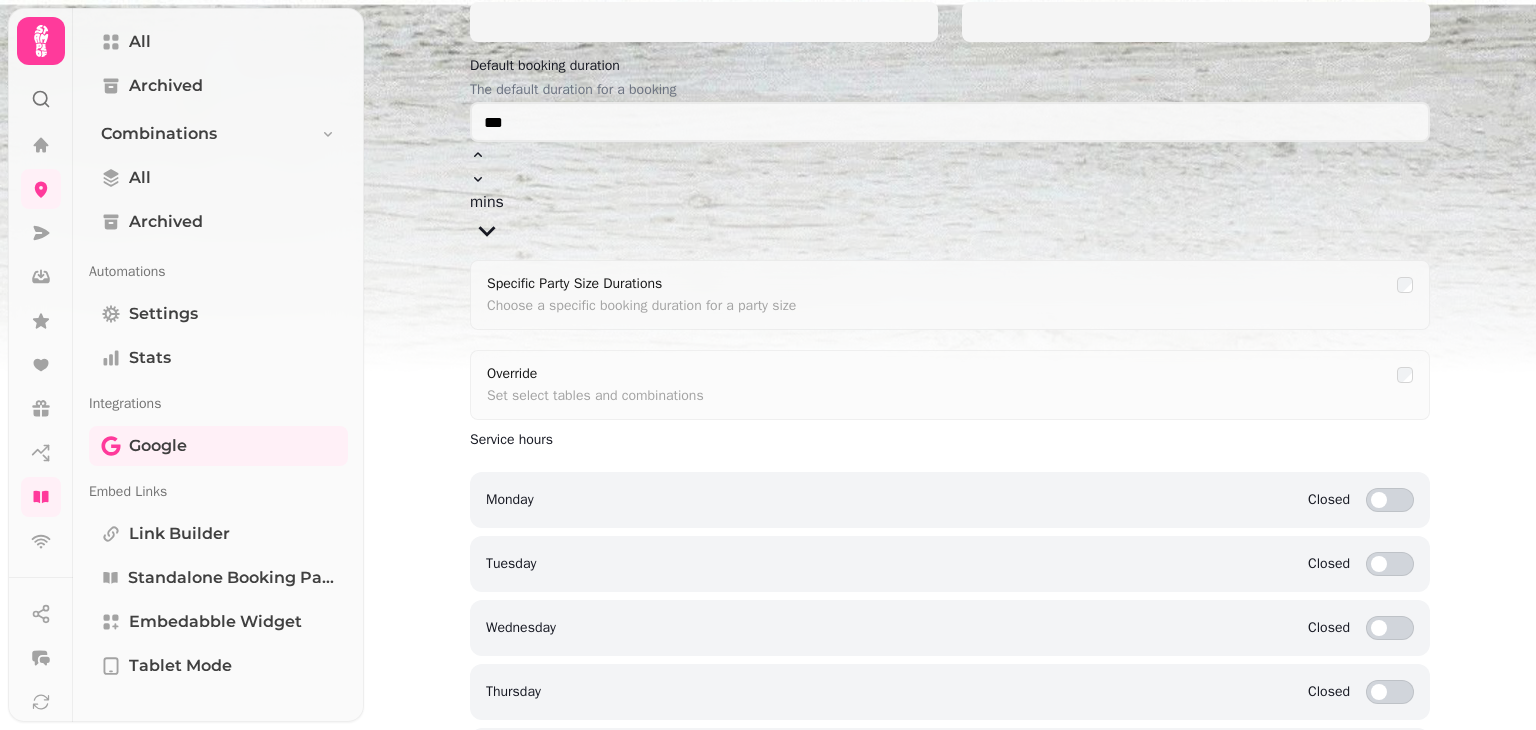 scroll, scrollTop: 732, scrollLeft: 0, axis: vertical 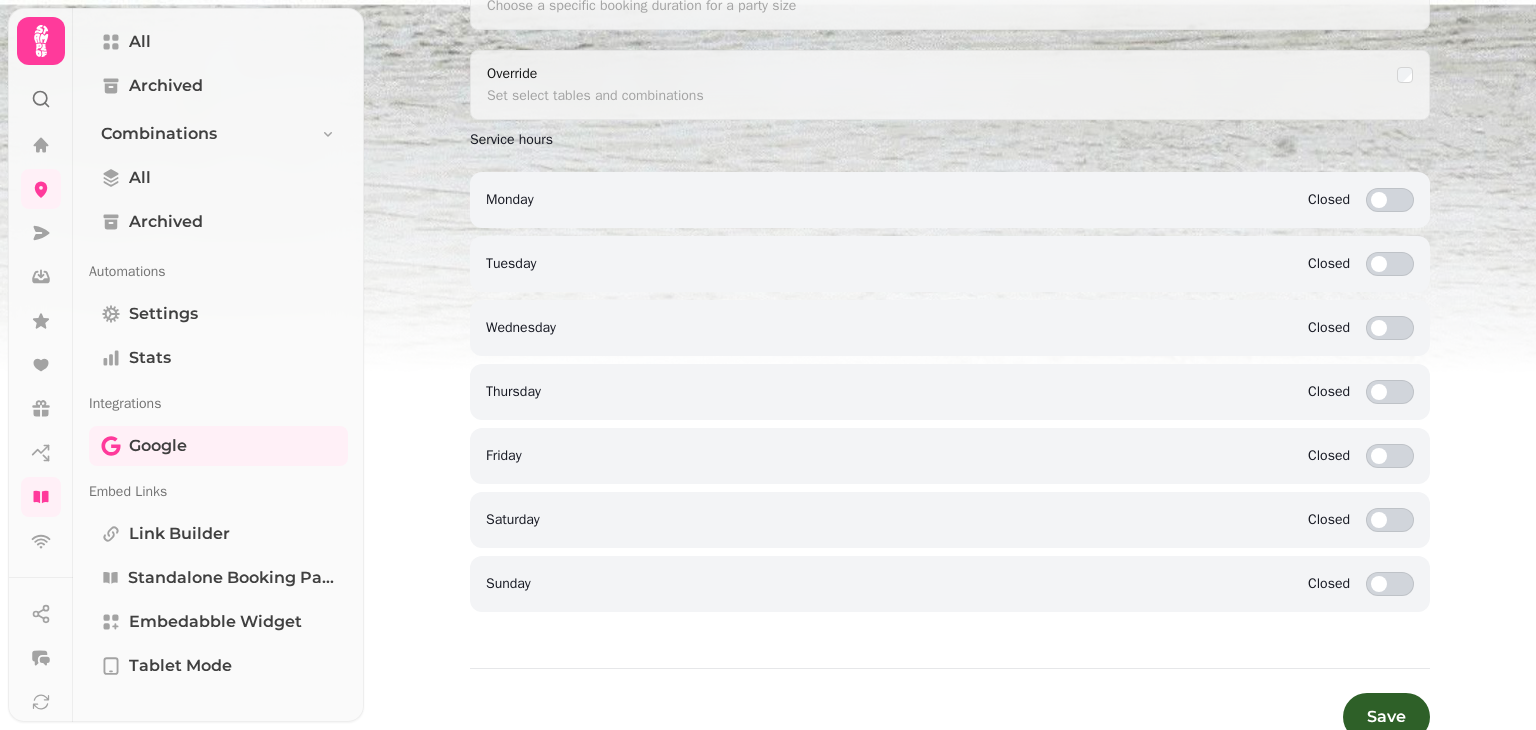 click on "Save" at bounding box center (1386, 717) 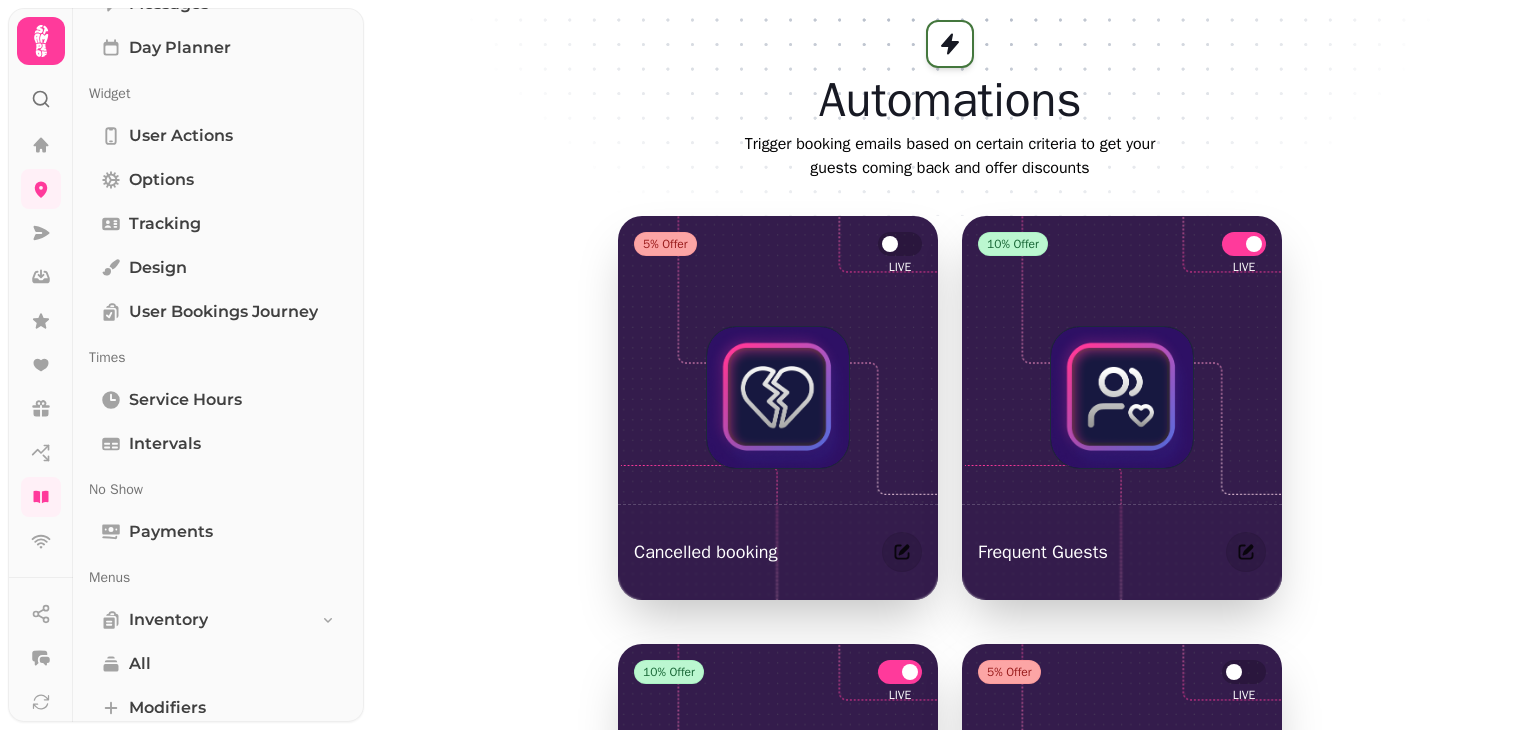 scroll, scrollTop: 0, scrollLeft: 0, axis: both 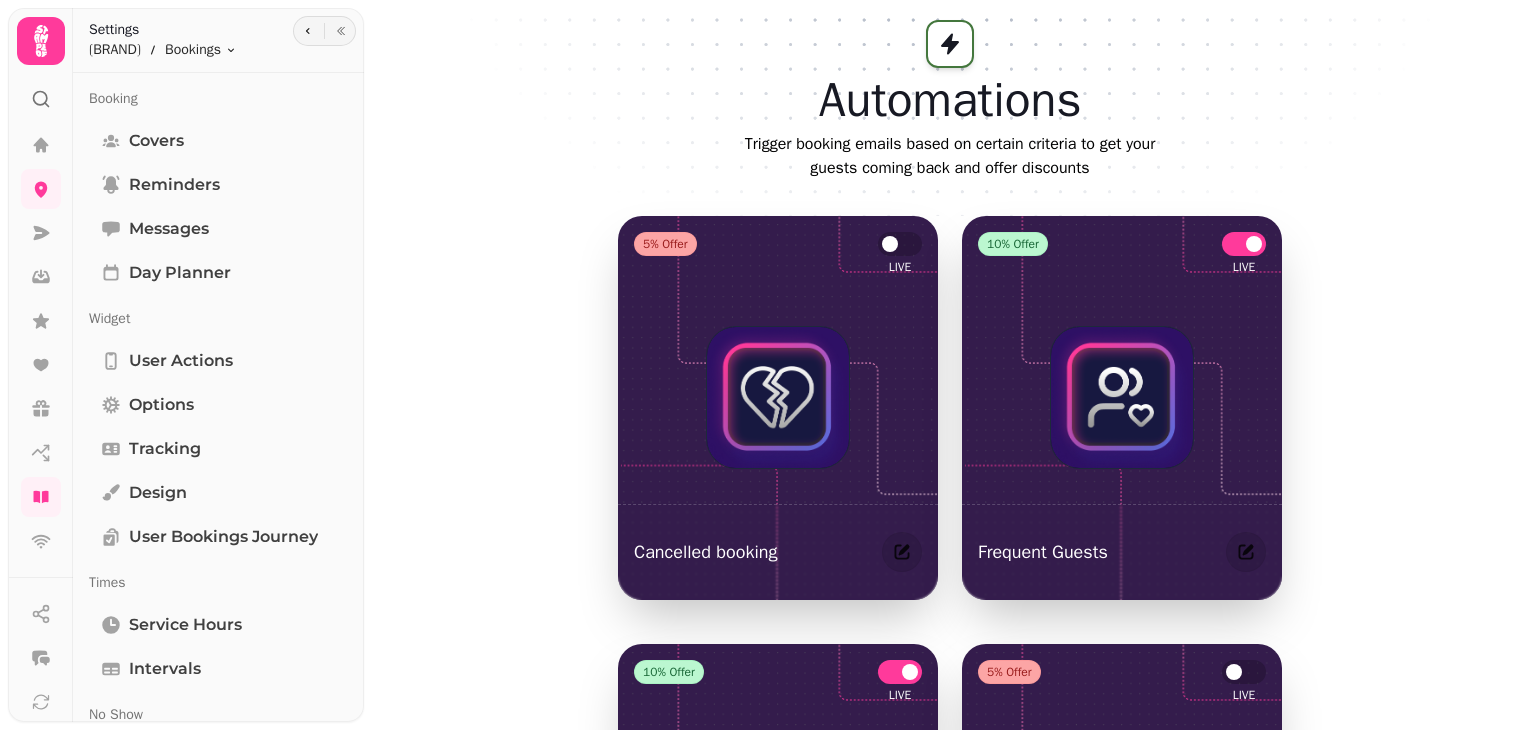 drag, startPoint x: 68, startPoint y: 61, endPoint x: 49, endPoint y: 49, distance: 22.472204 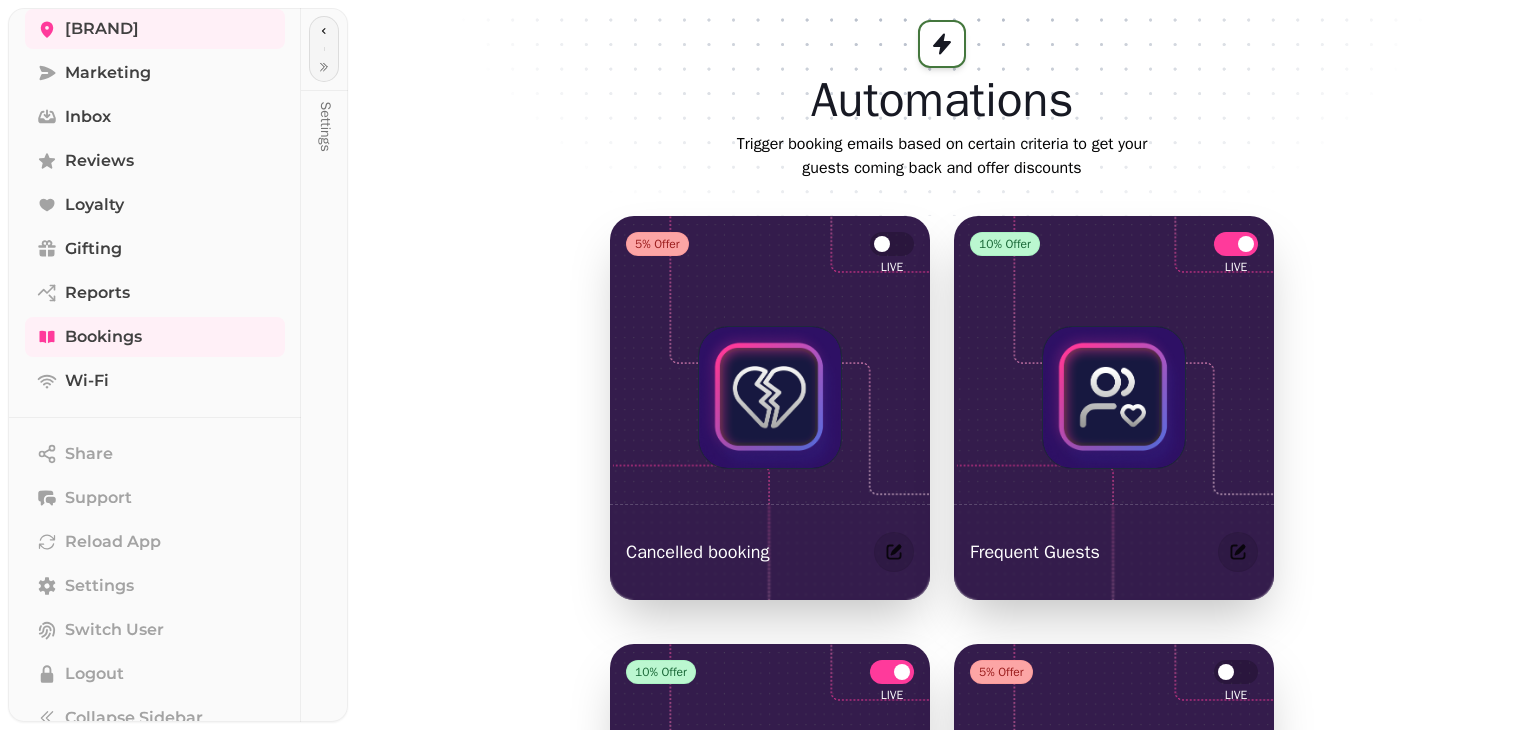 scroll, scrollTop: 248, scrollLeft: 0, axis: vertical 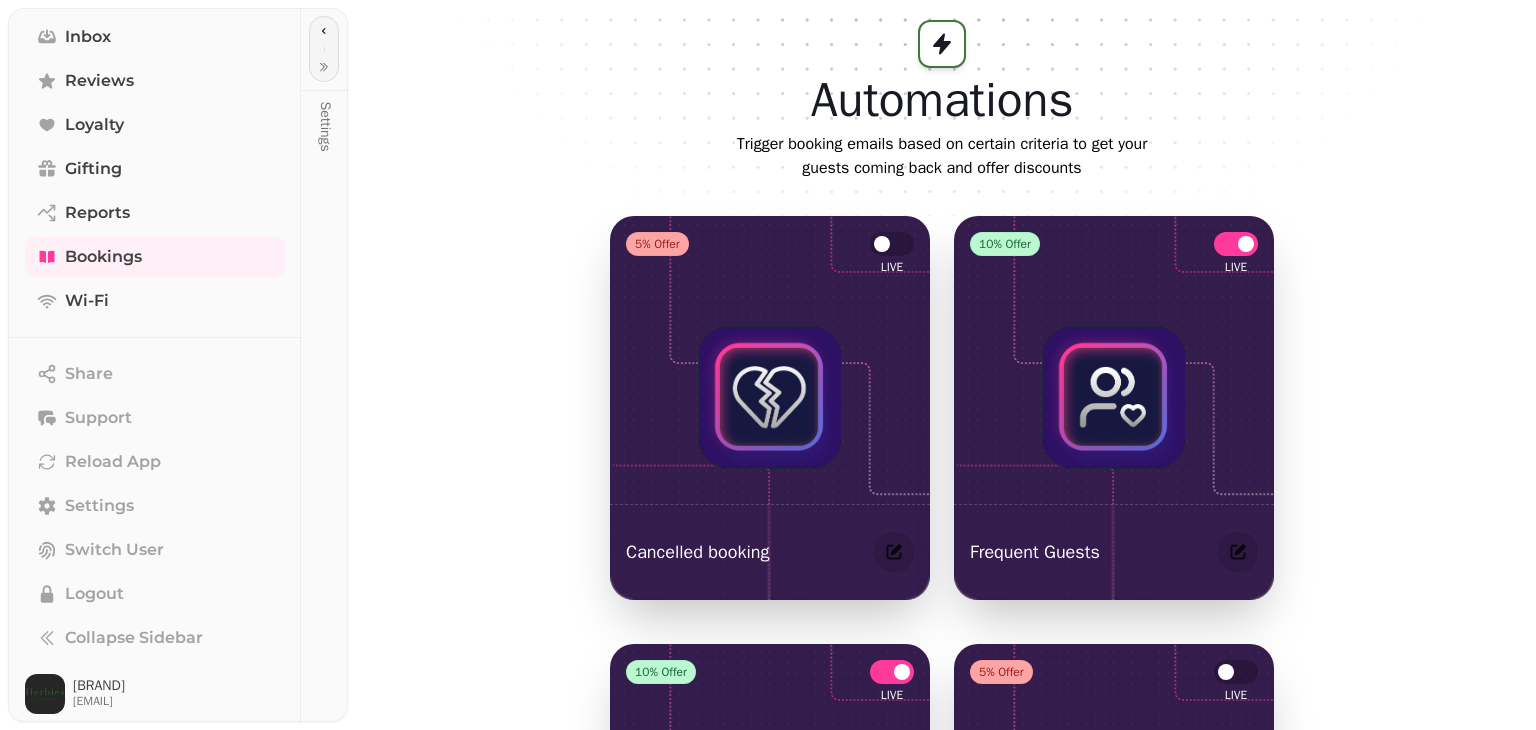 click on "Support" at bounding box center (98, 418) 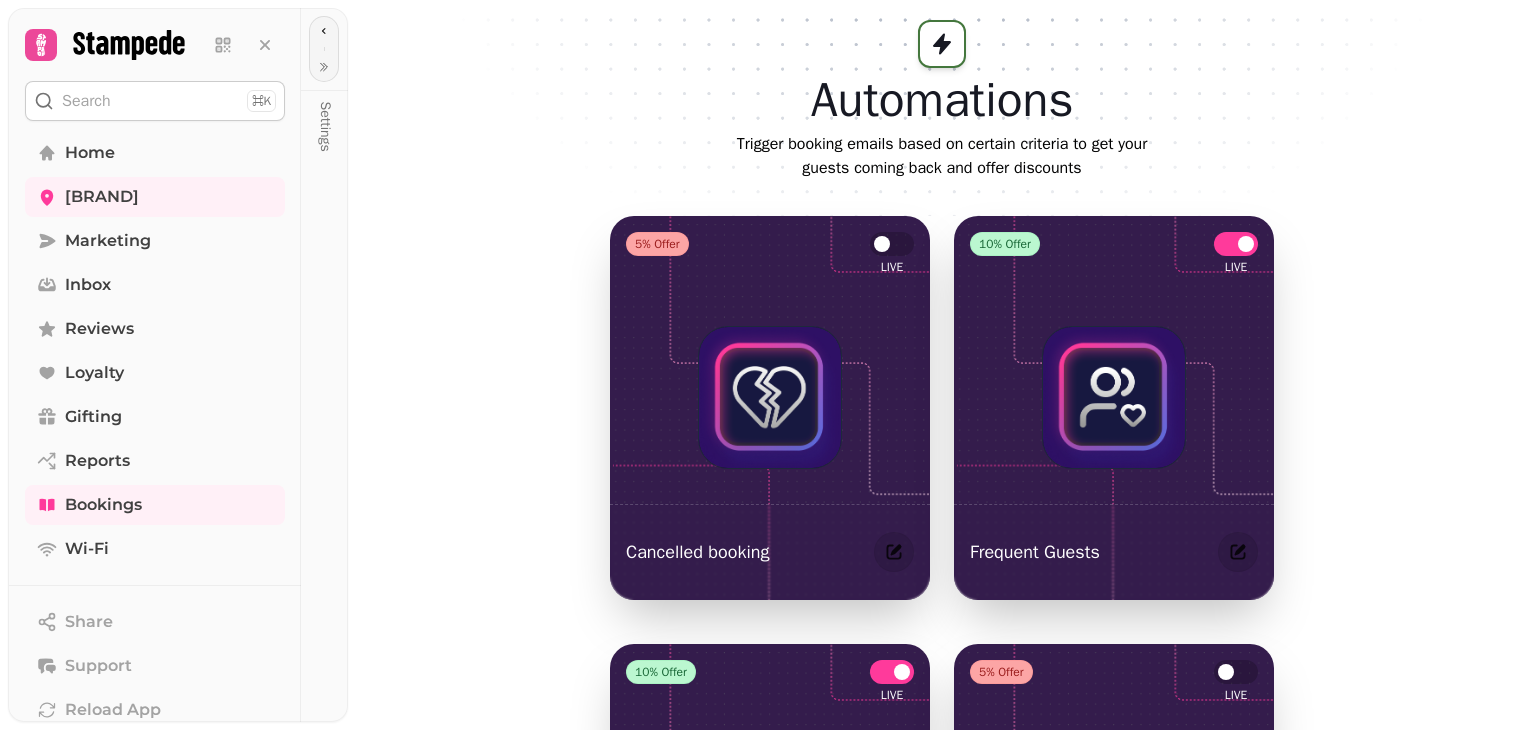 click on "Bookings" at bounding box center [155, 505] 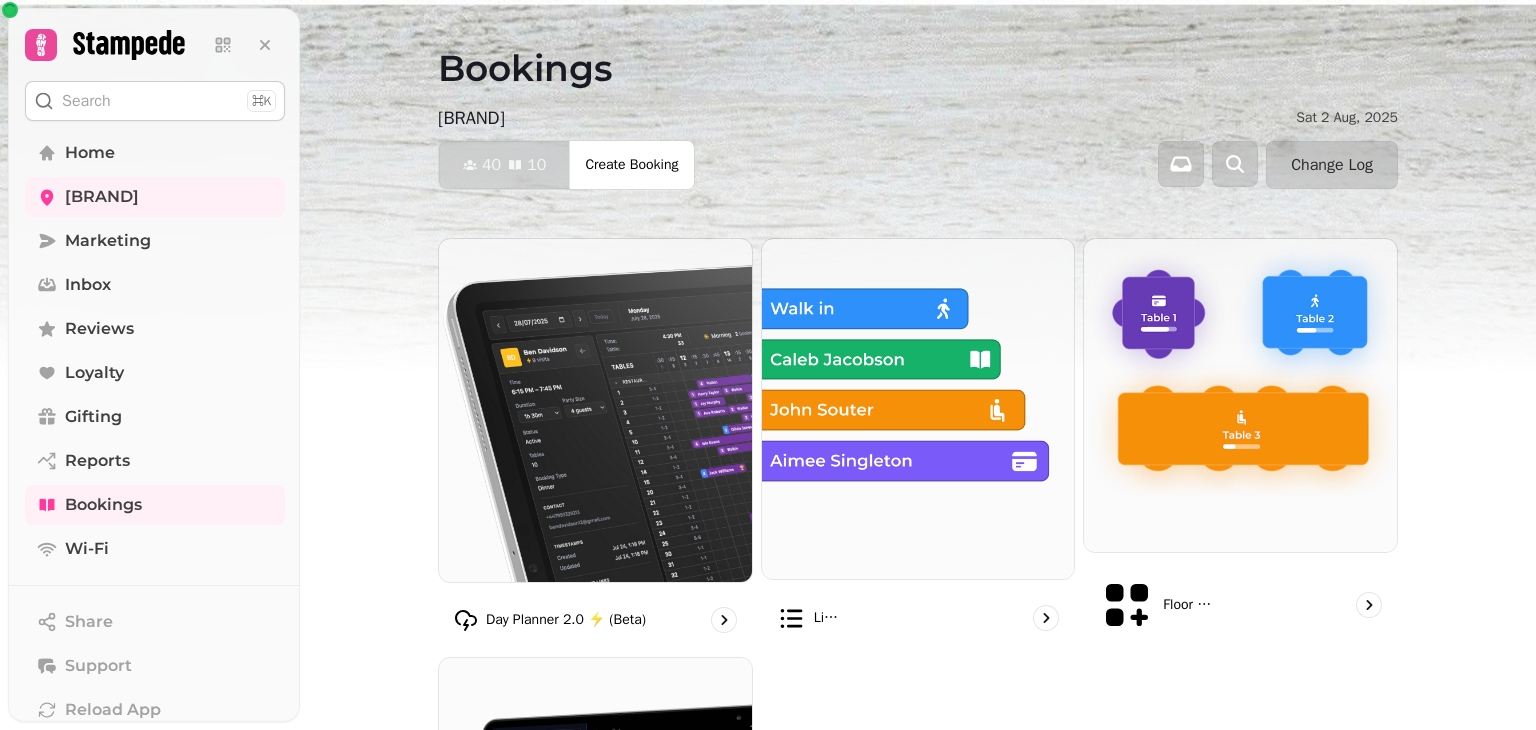 scroll, scrollTop: 208, scrollLeft: 0, axis: vertical 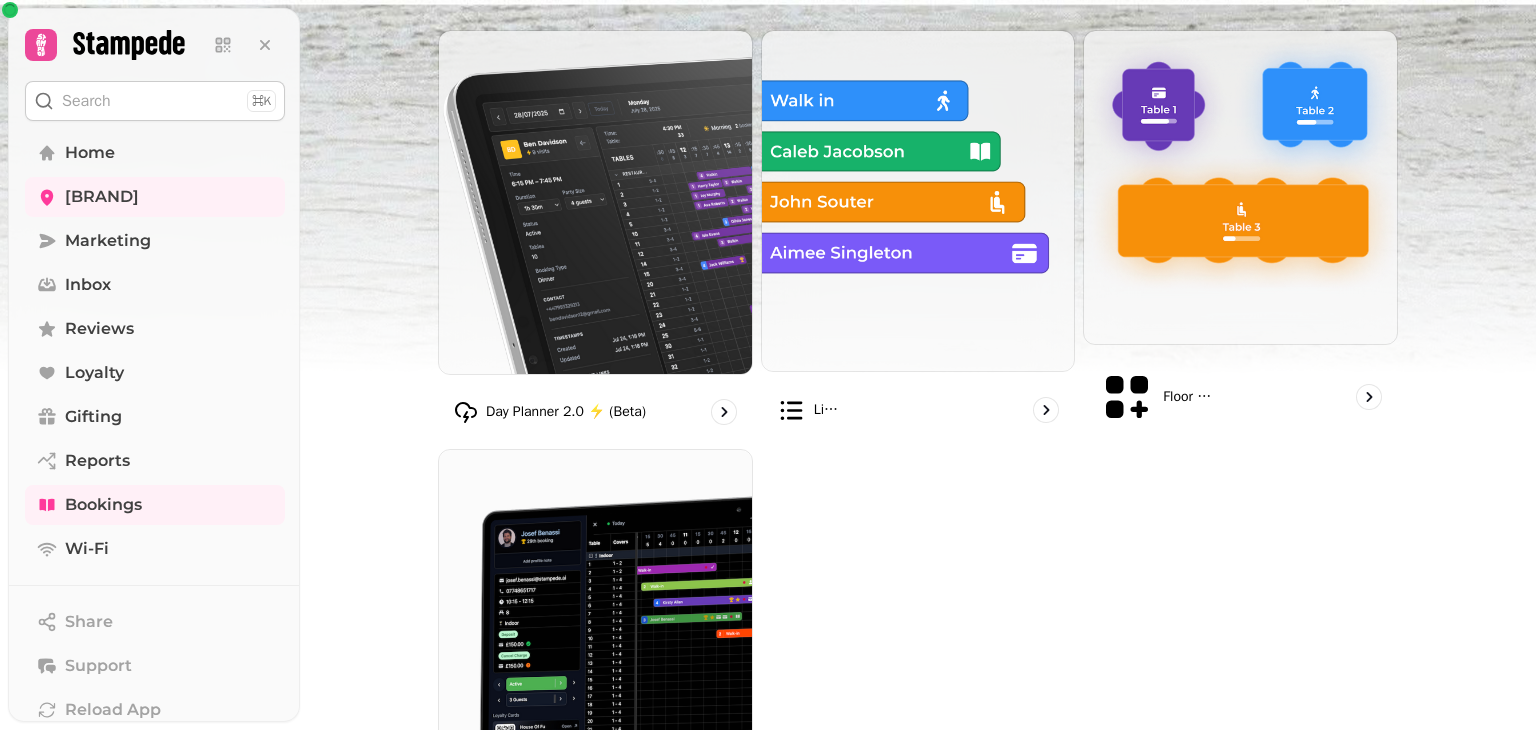 click at bounding box center [918, 201] 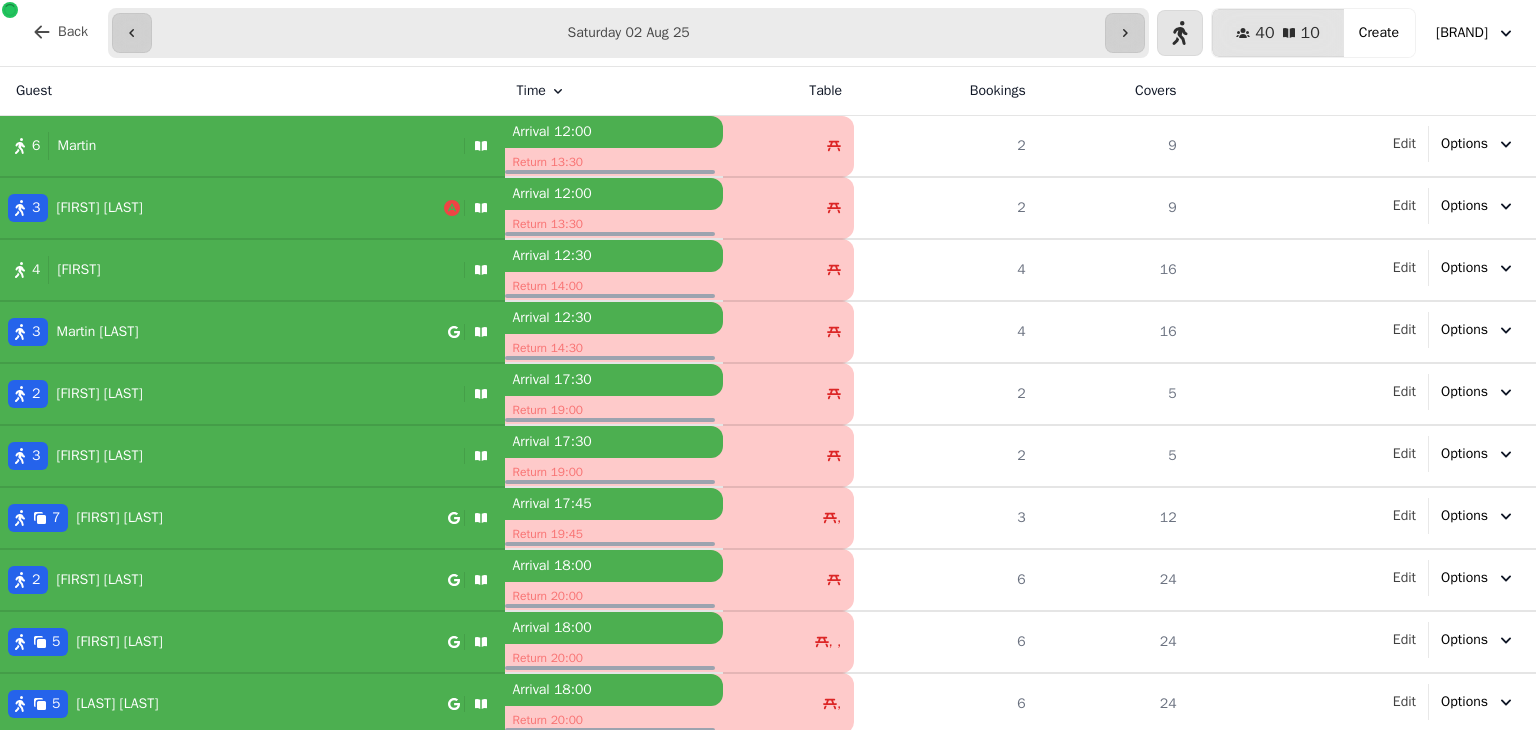 scroll, scrollTop: 0, scrollLeft: 0, axis: both 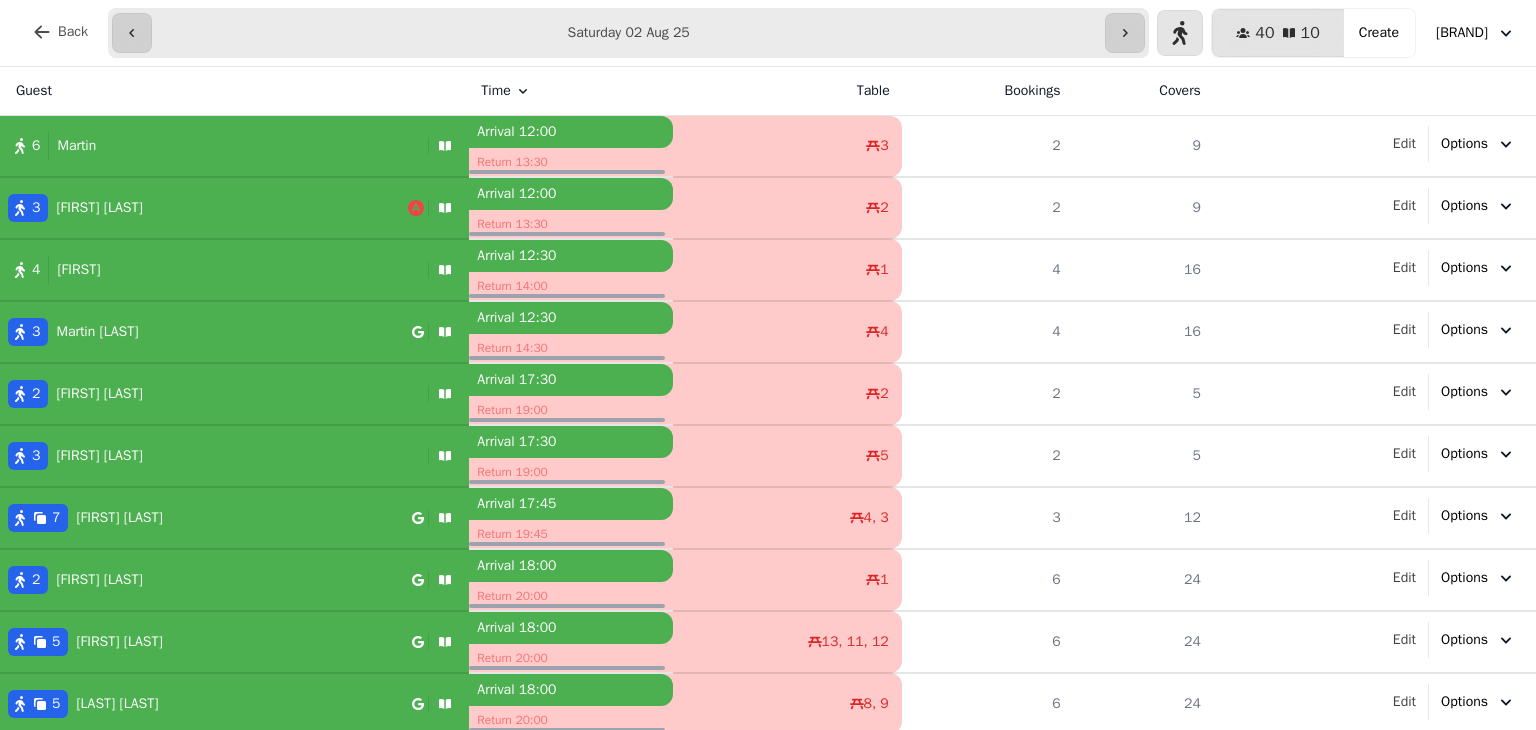 click 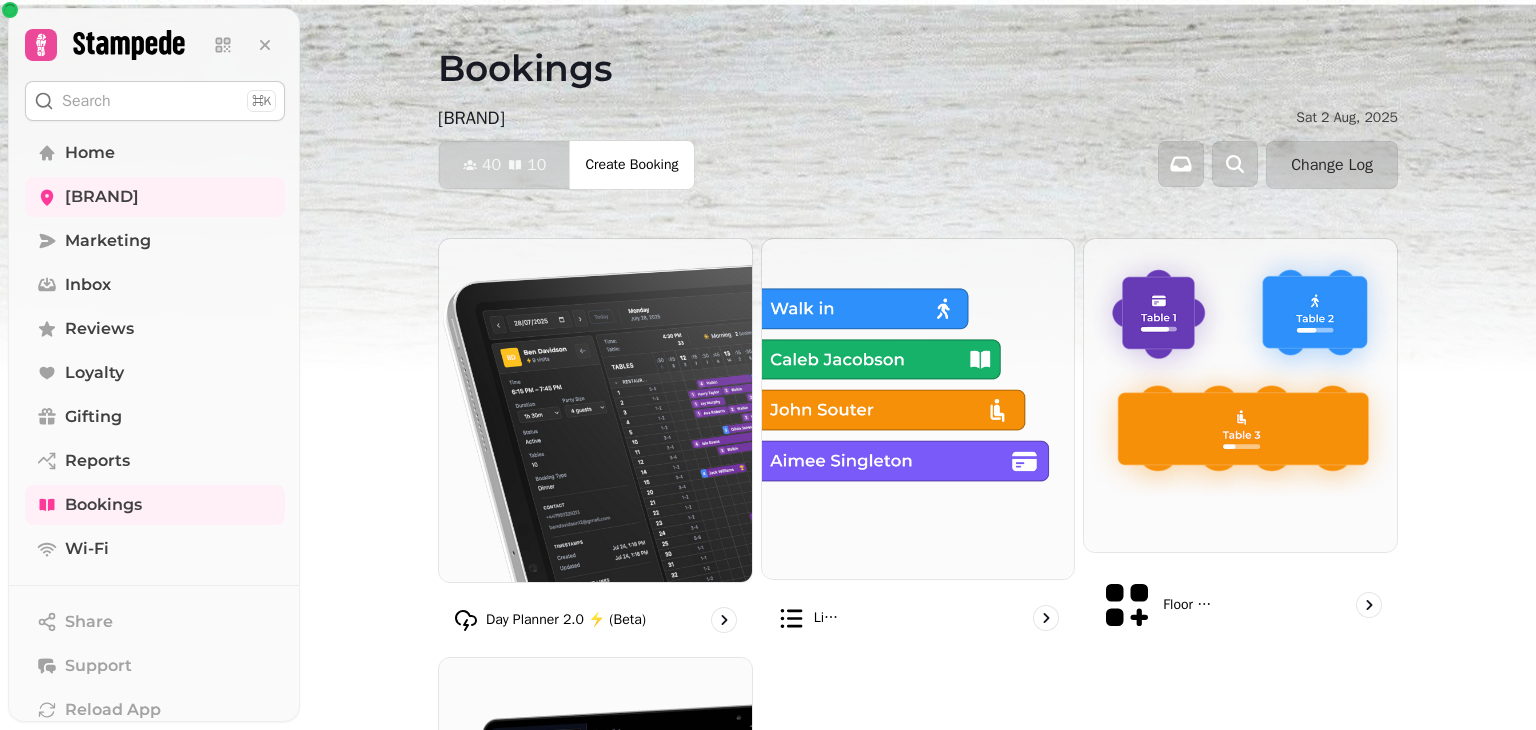click on "Home" at bounding box center [155, 153] 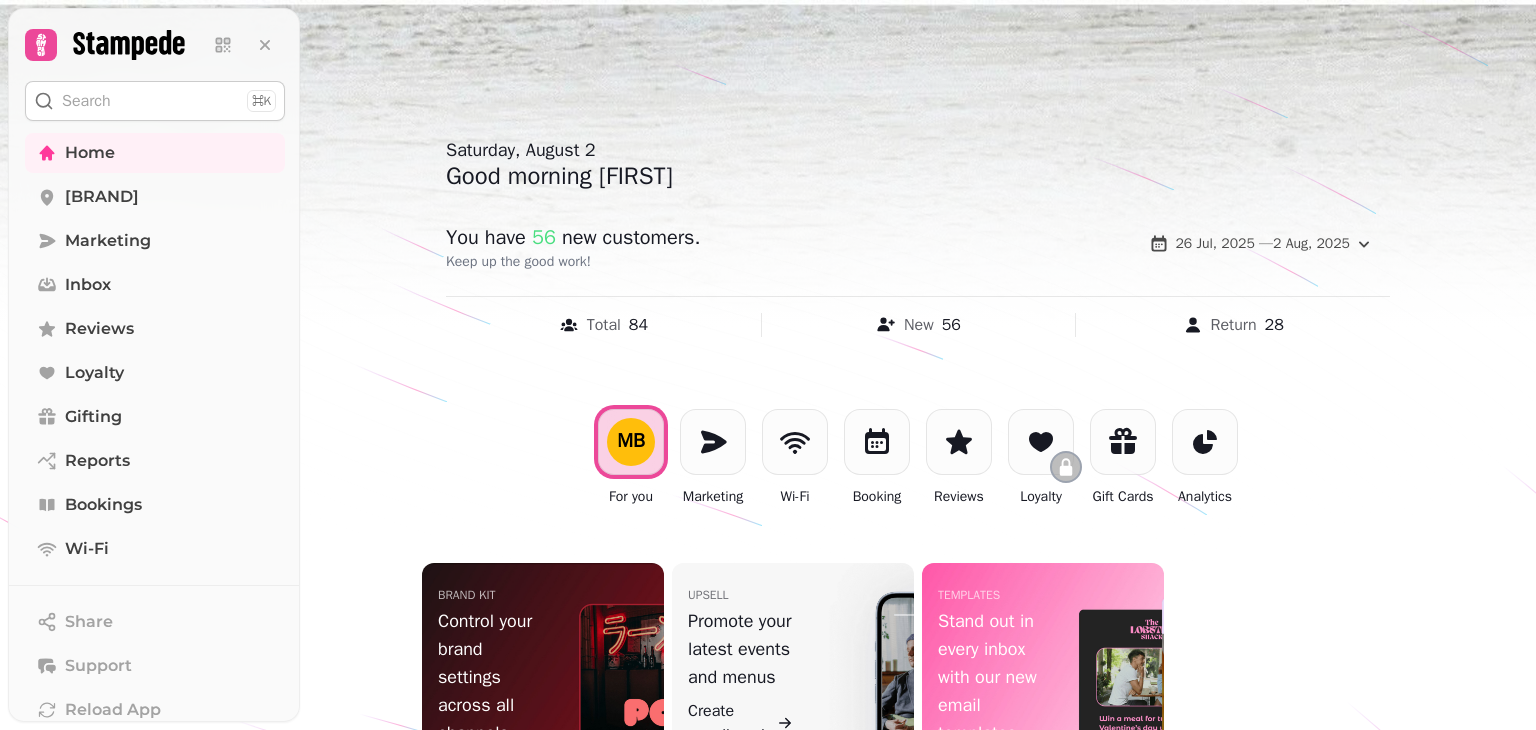 scroll, scrollTop: 113, scrollLeft: 0, axis: vertical 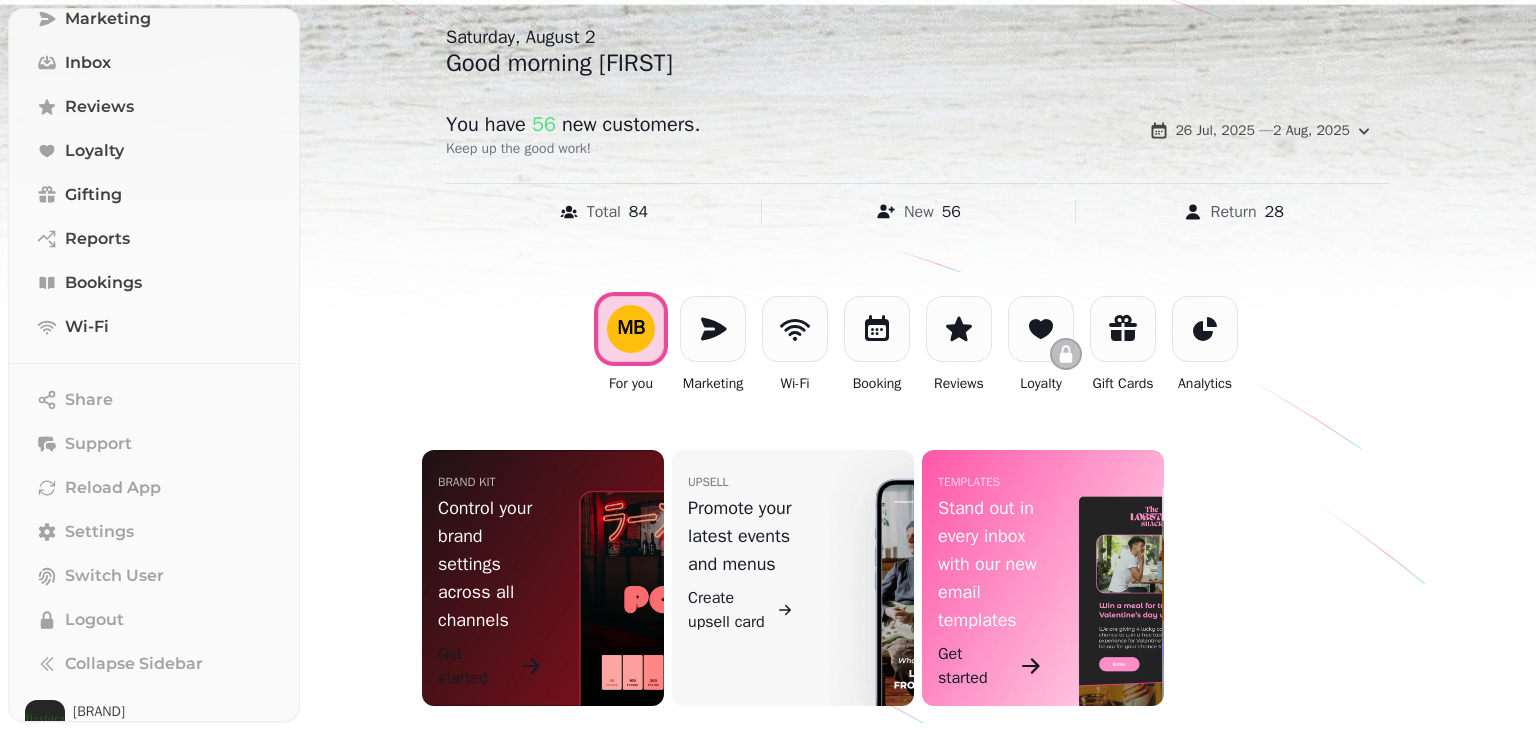 click on "Settings" at bounding box center (155, 532) 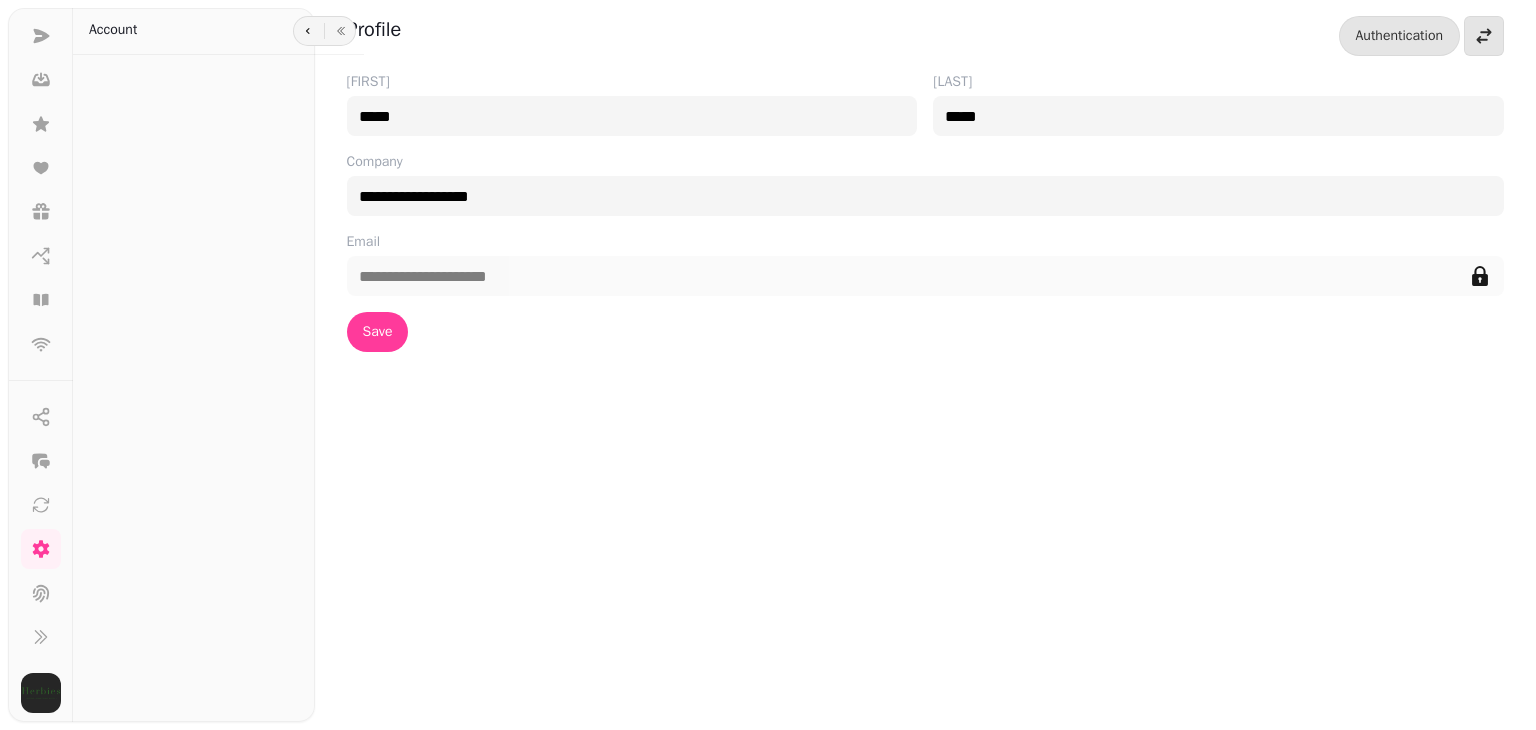 scroll, scrollTop: 0, scrollLeft: 0, axis: both 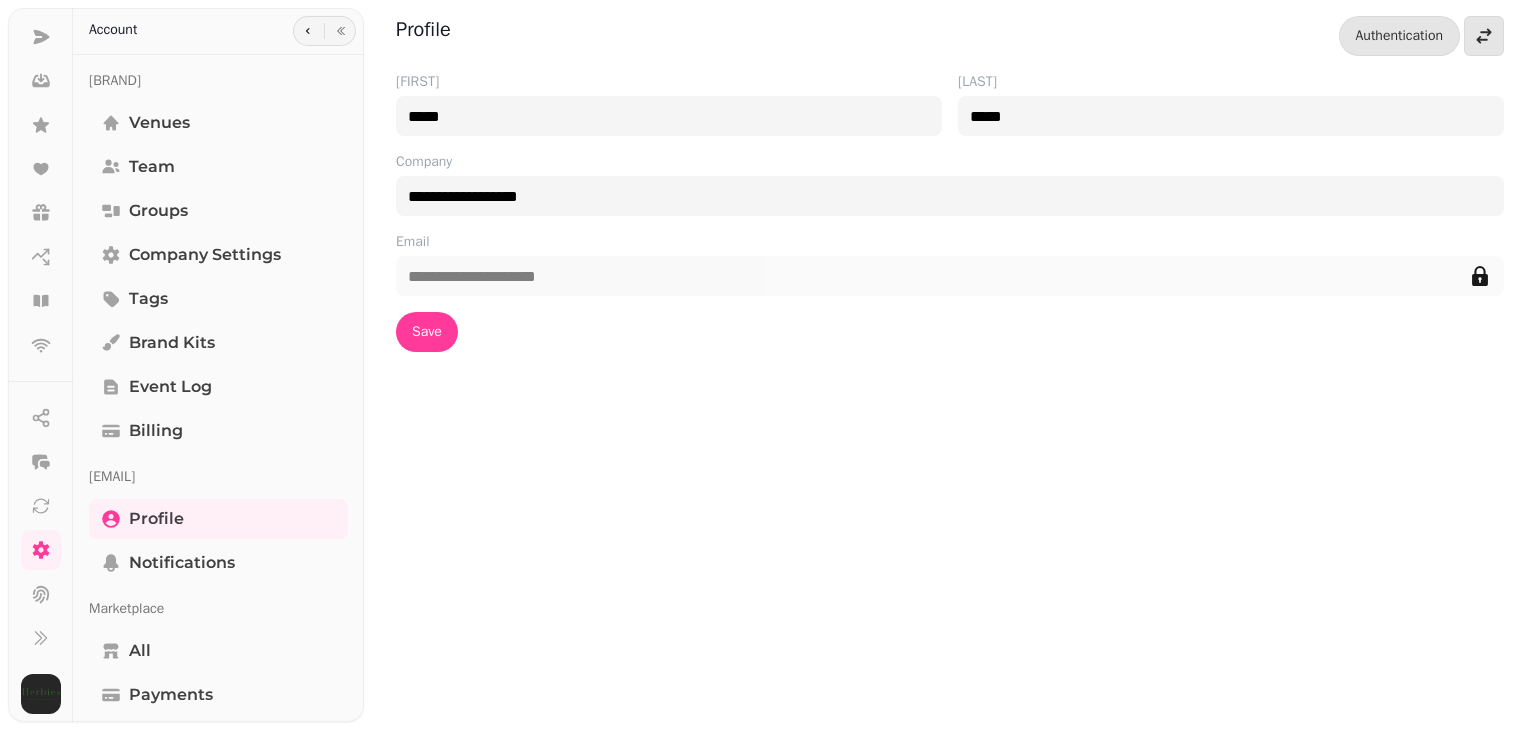 click on "Venues" at bounding box center [159, 123] 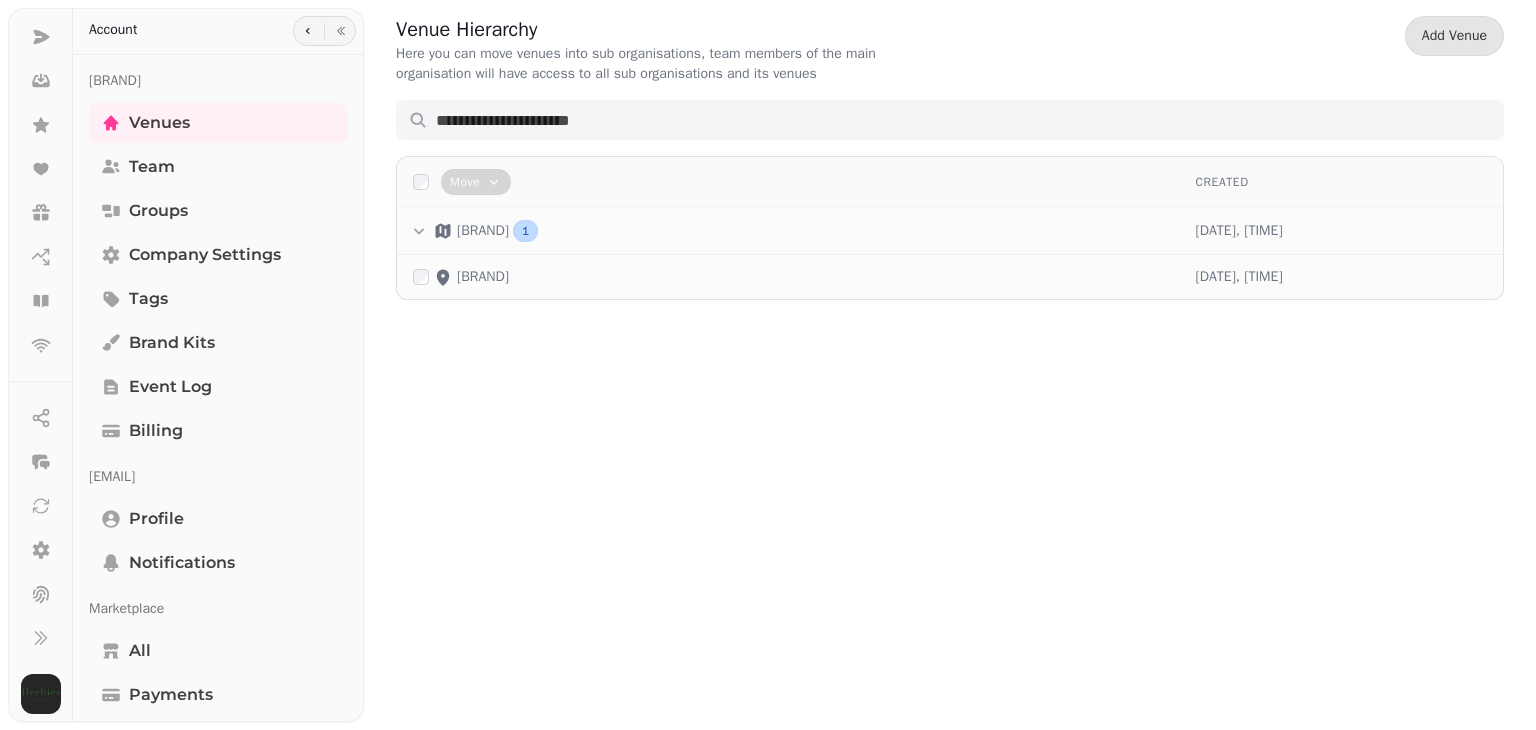 click on "Company settings" at bounding box center [205, 255] 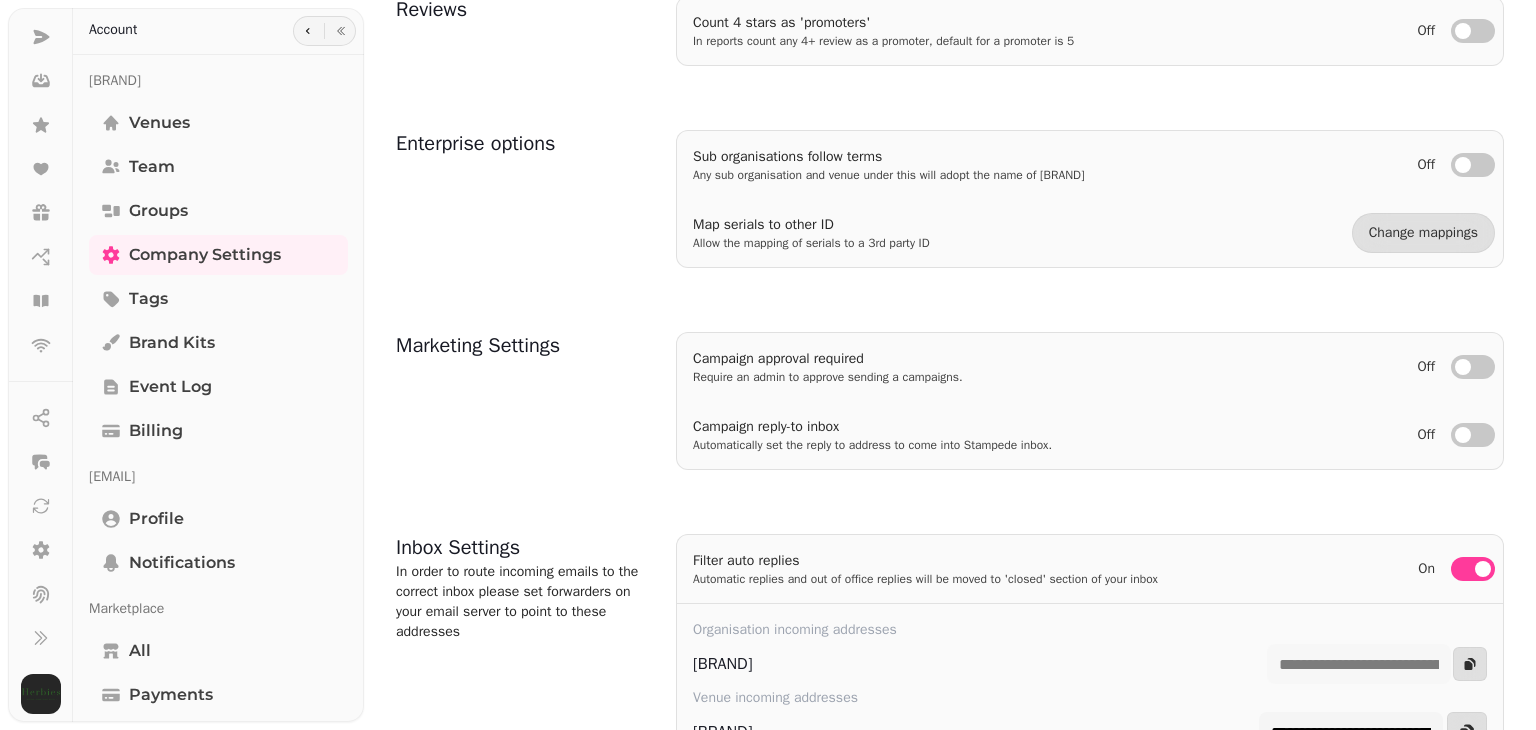 scroll, scrollTop: 724, scrollLeft: 0, axis: vertical 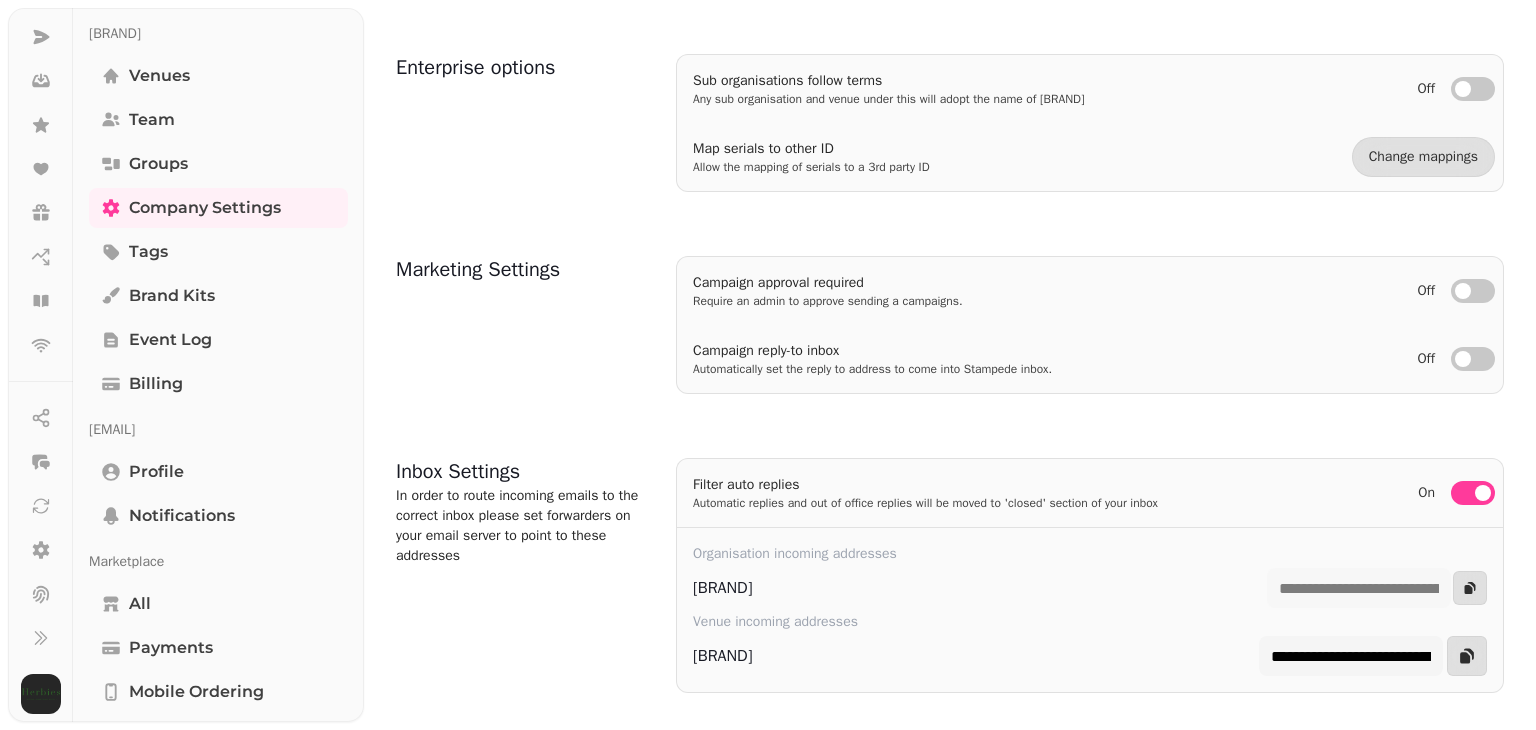 click on "Billing" at bounding box center (218, 384) 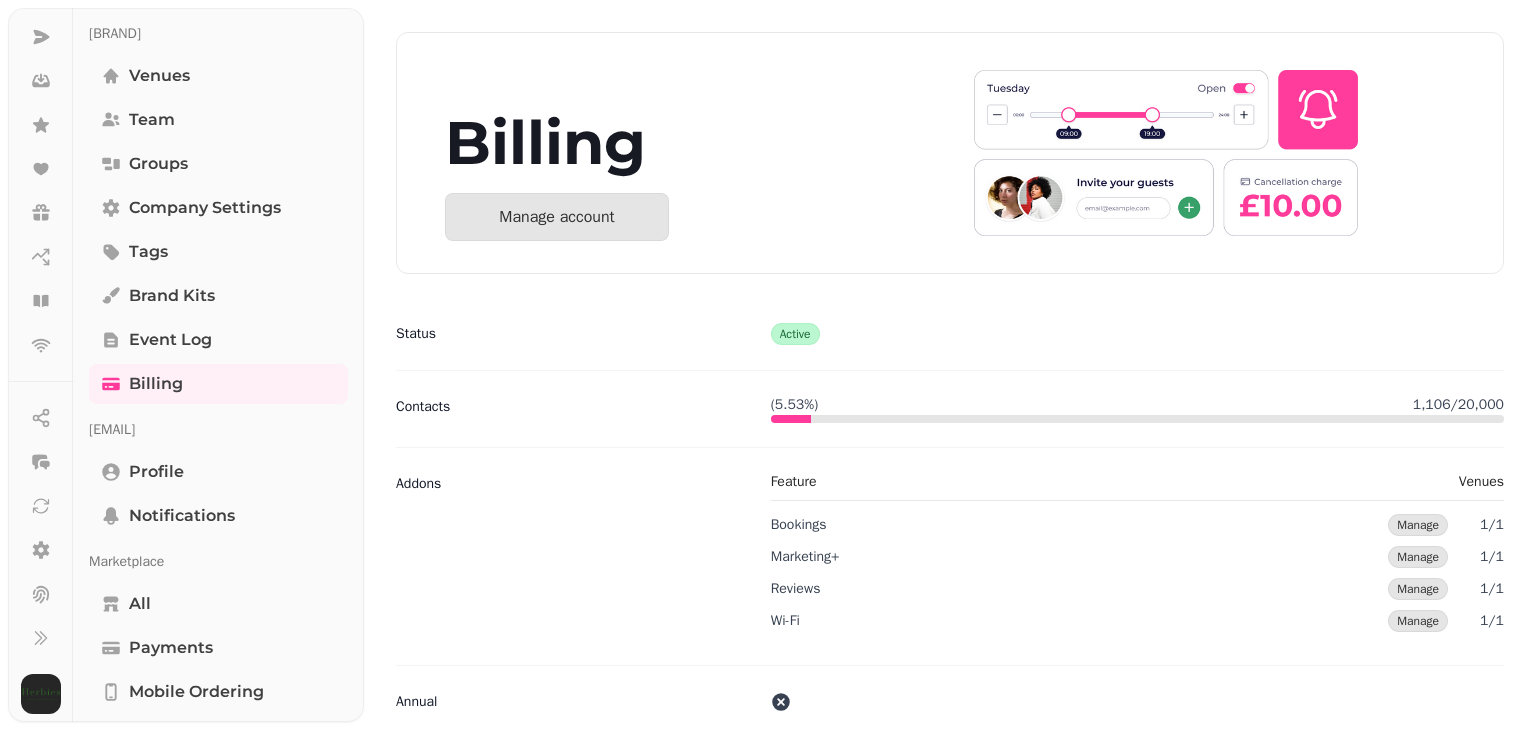 scroll, scrollTop: 80, scrollLeft: 0, axis: vertical 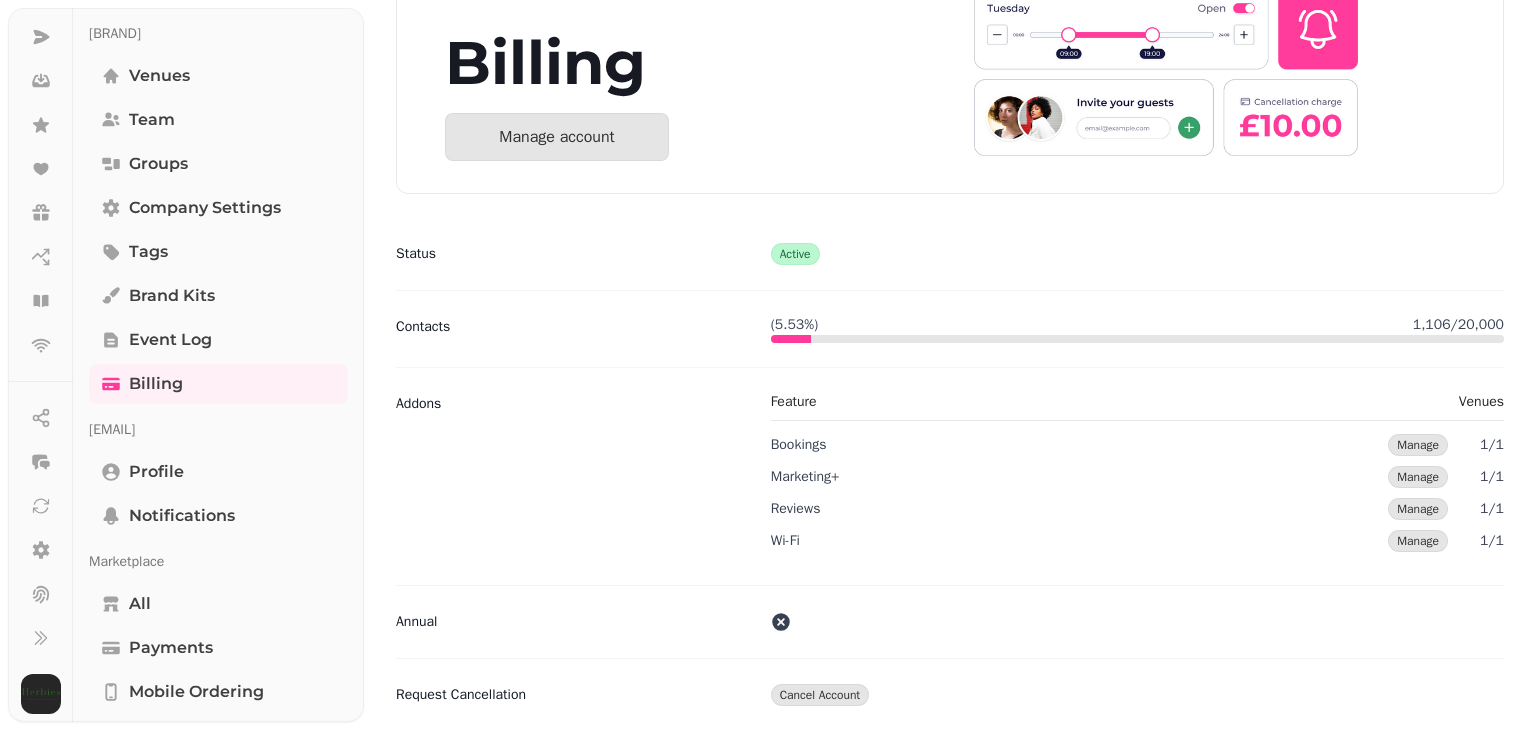 click on "Cancel Account" at bounding box center (820, 695) 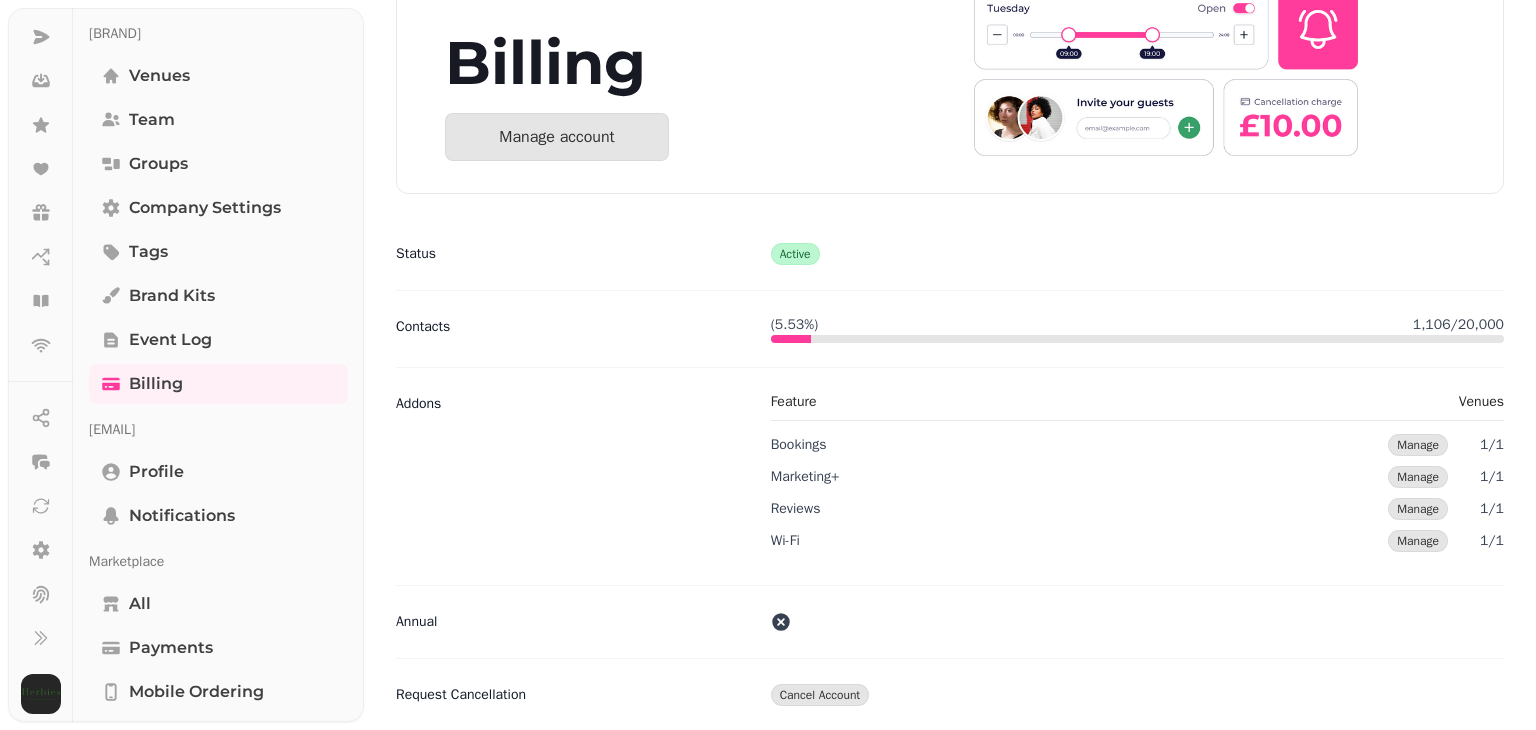 scroll, scrollTop: 128, scrollLeft: 0, axis: vertical 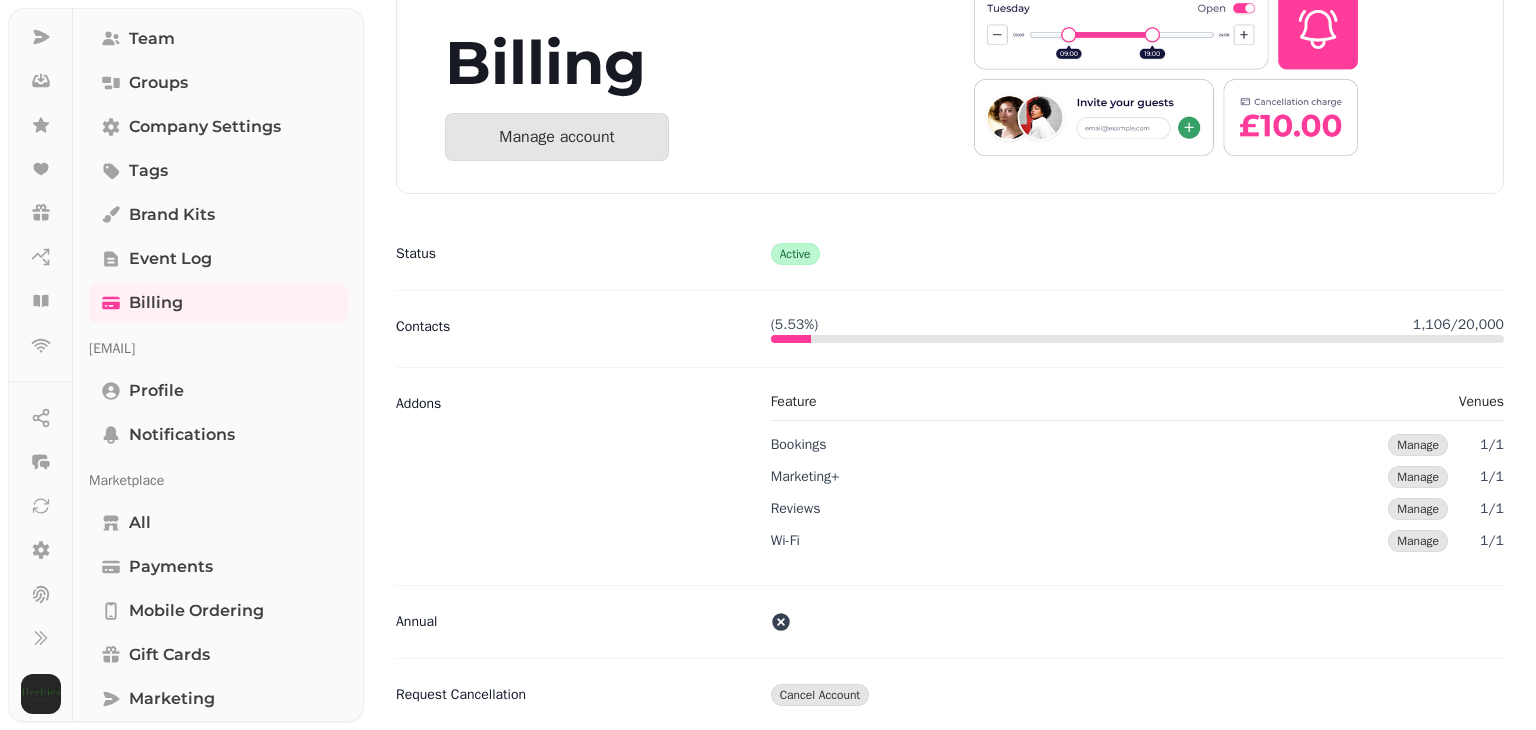 click on "Profile" at bounding box center (218, 391) 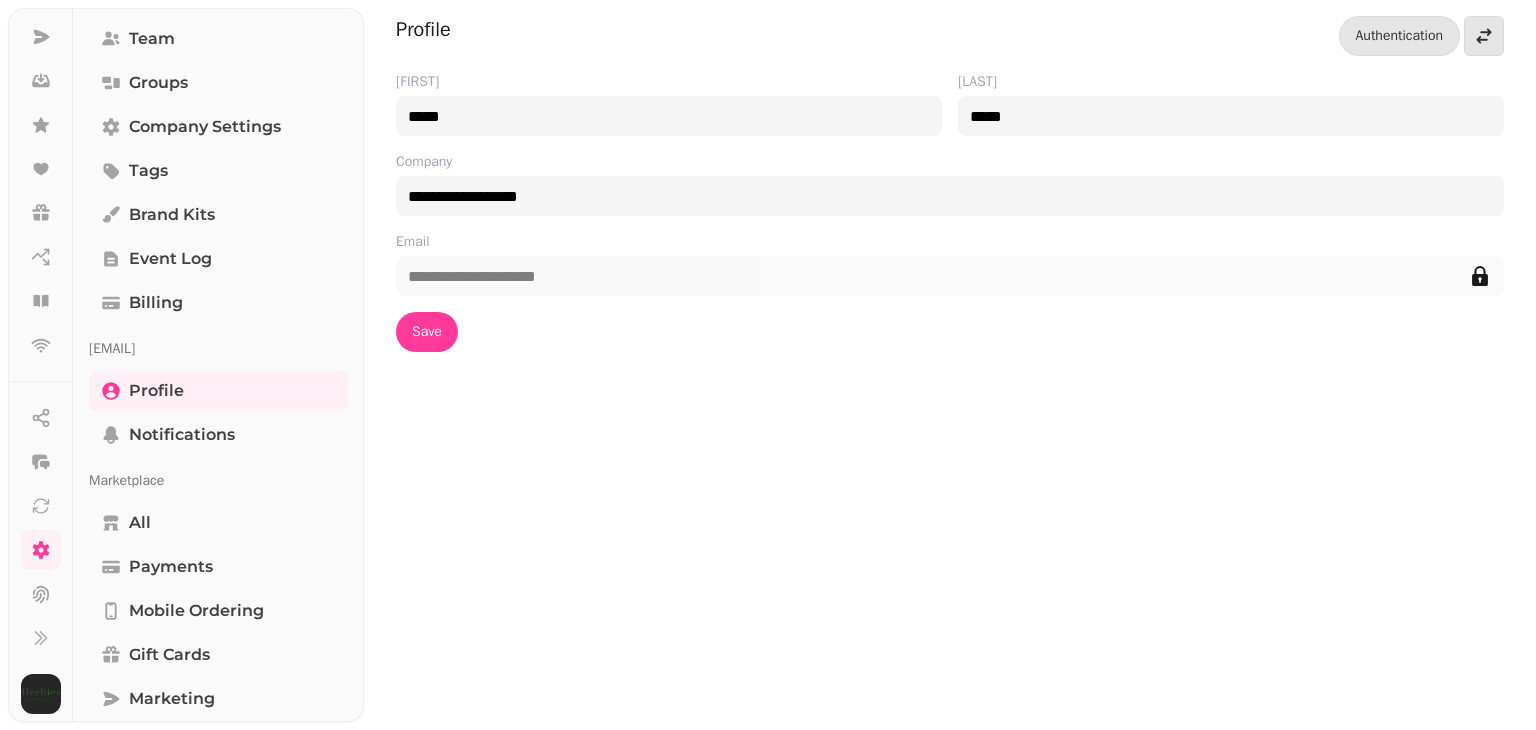 click on "Notifications" at bounding box center [182, 435] 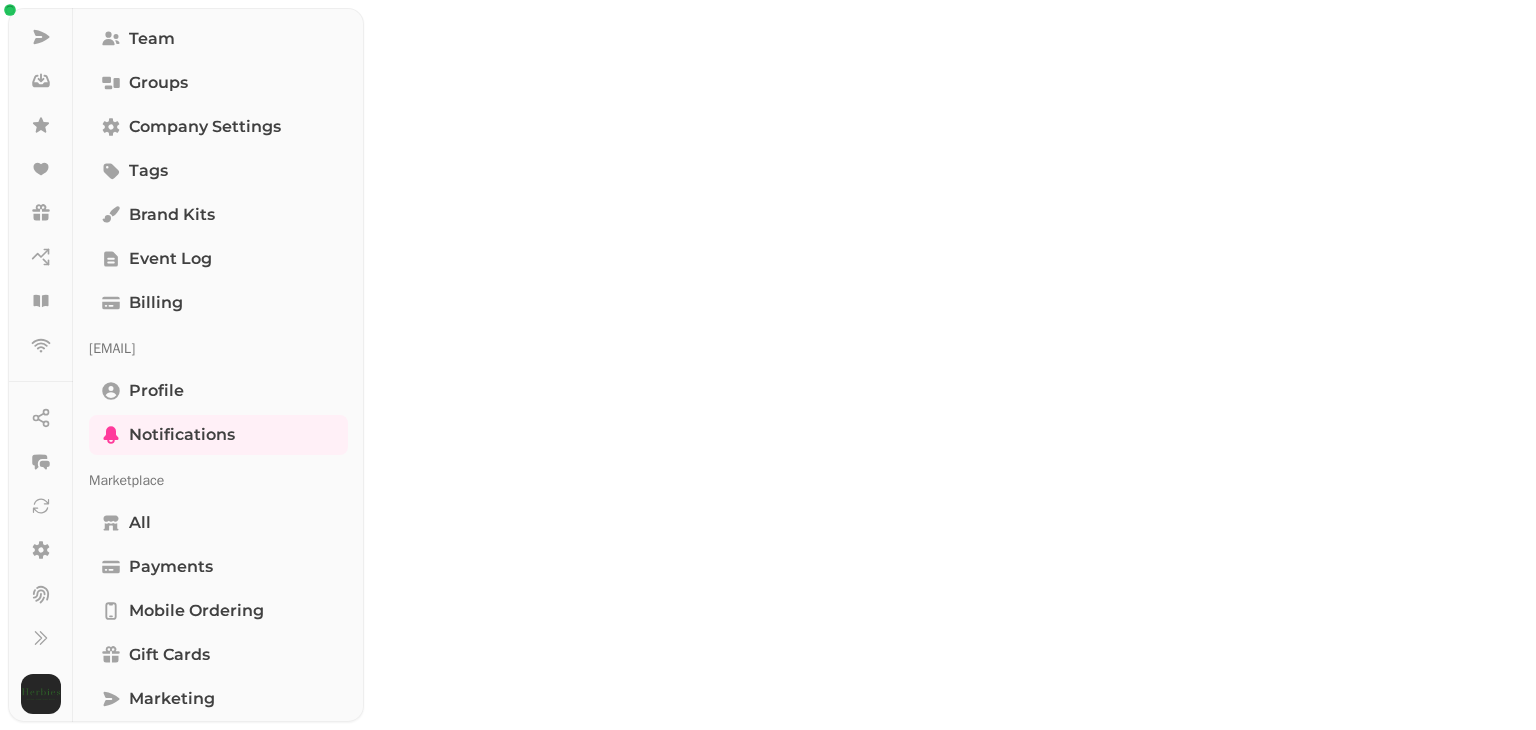 click on "Profile" at bounding box center [218, 391] 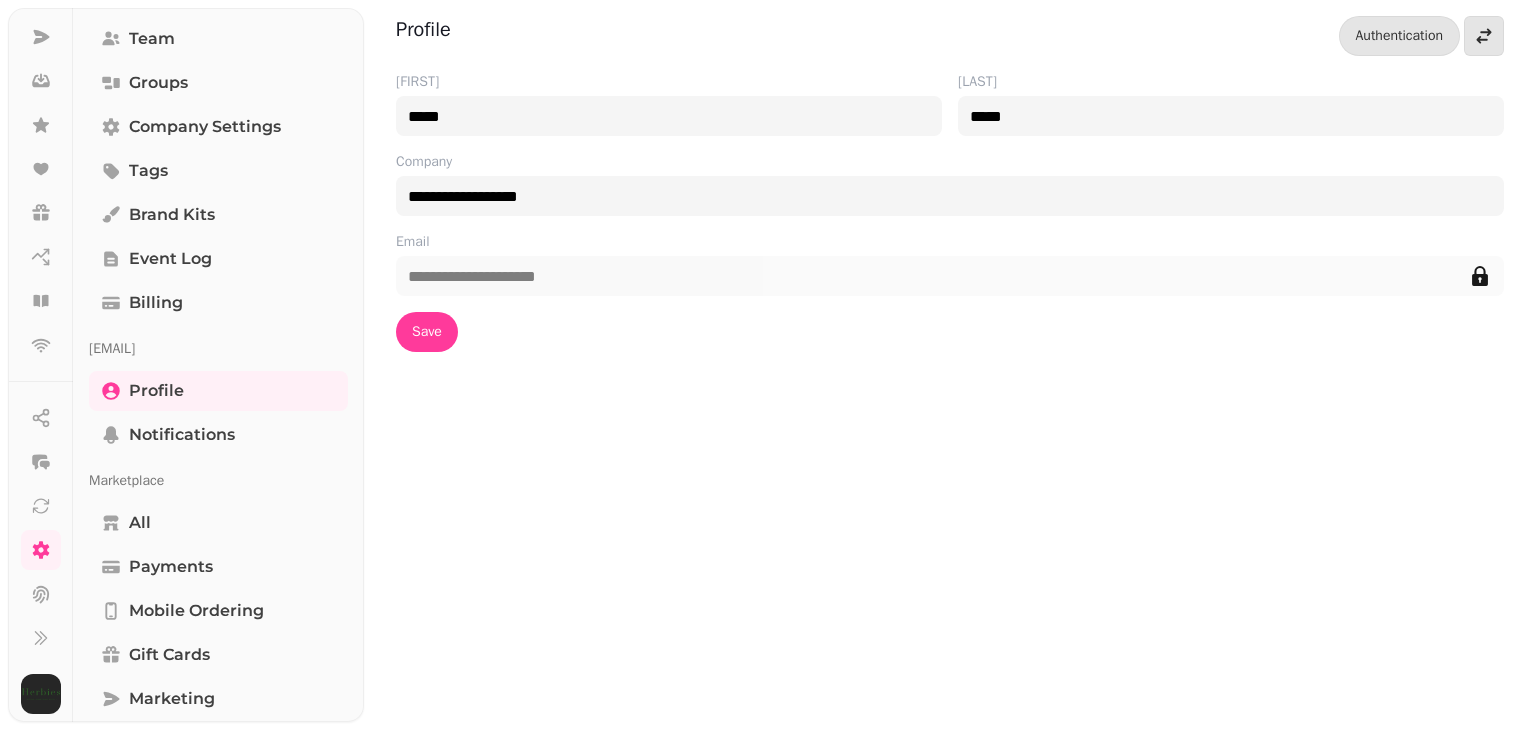 scroll, scrollTop: 168, scrollLeft: 0, axis: vertical 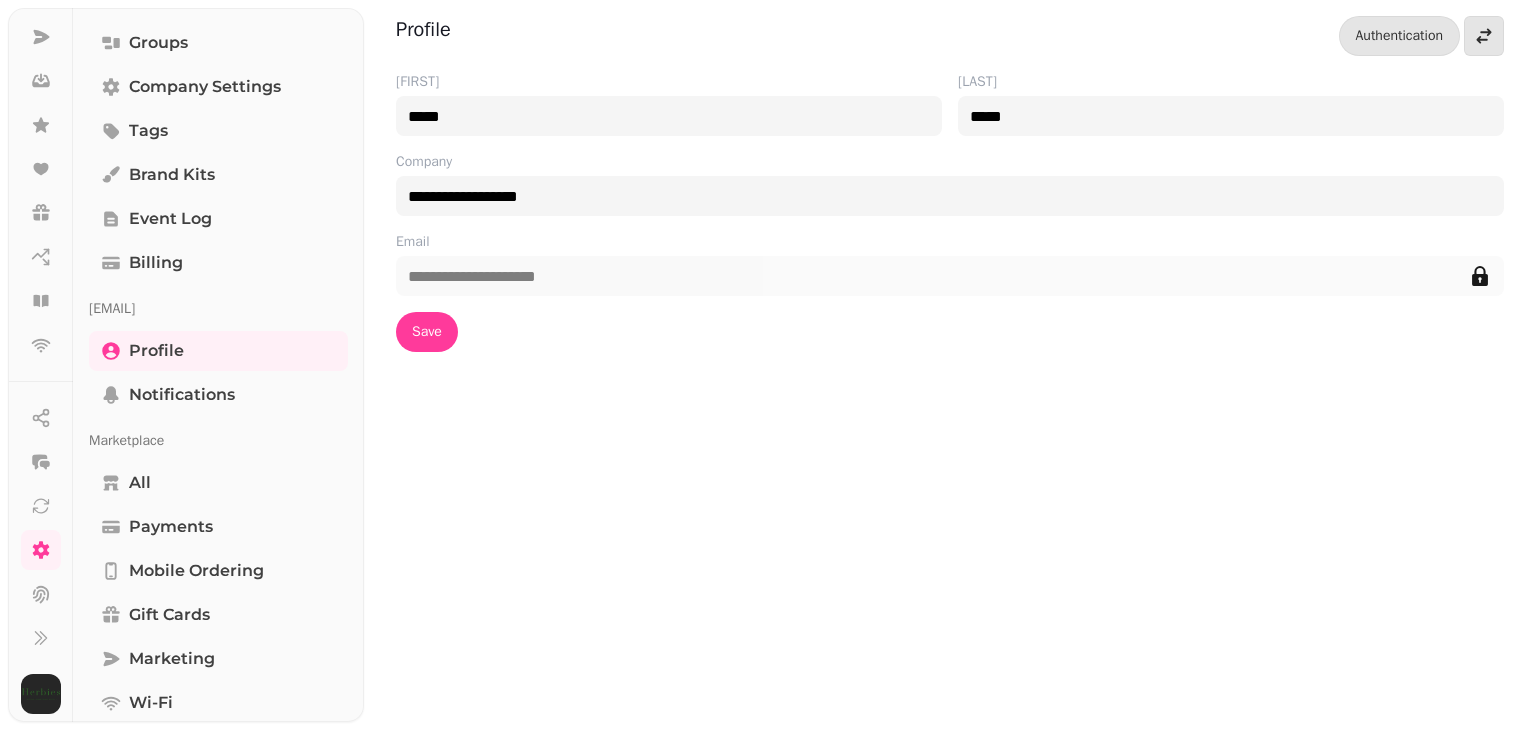 click on "All" at bounding box center [218, 483] 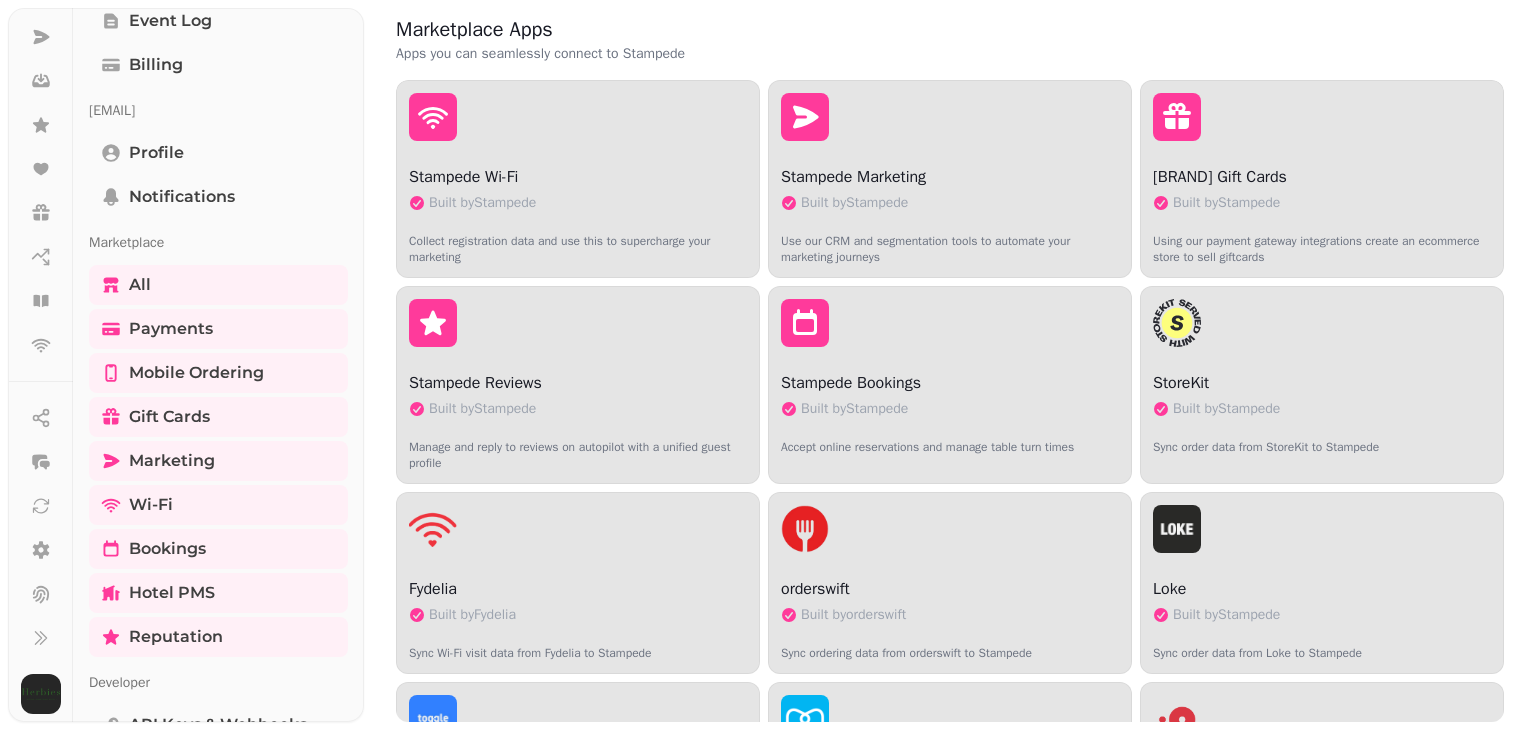 scroll, scrollTop: 468, scrollLeft: 0, axis: vertical 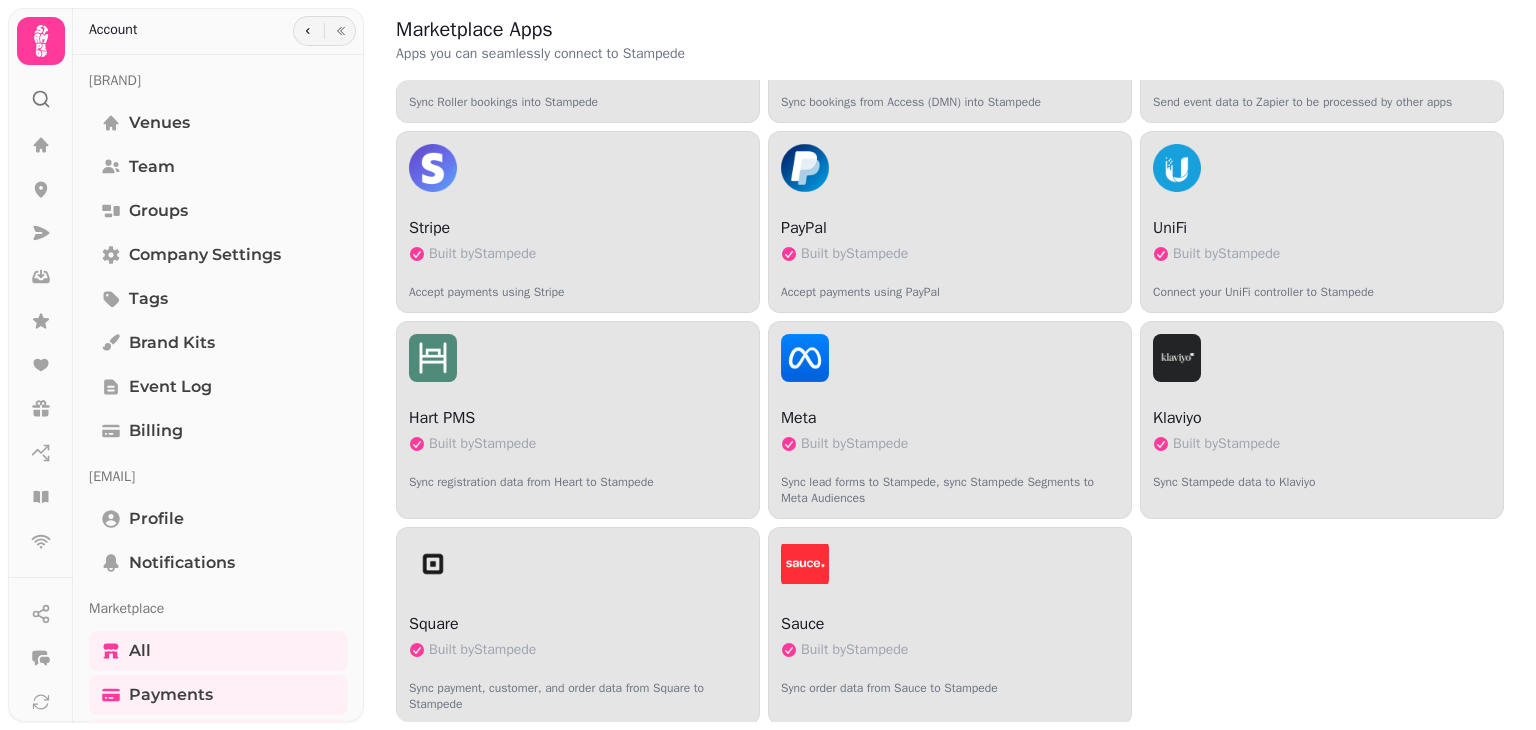 click 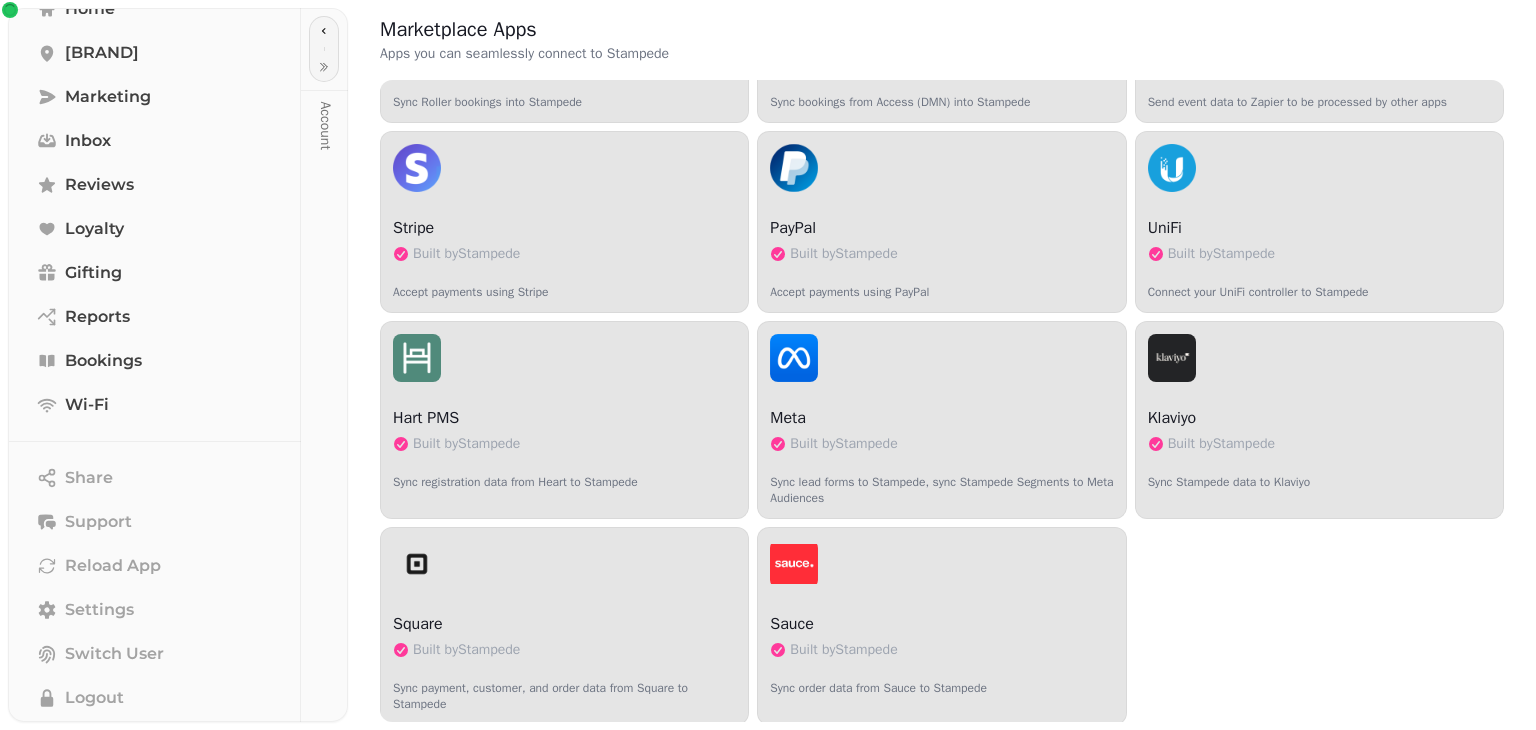 scroll, scrollTop: 248, scrollLeft: 0, axis: vertical 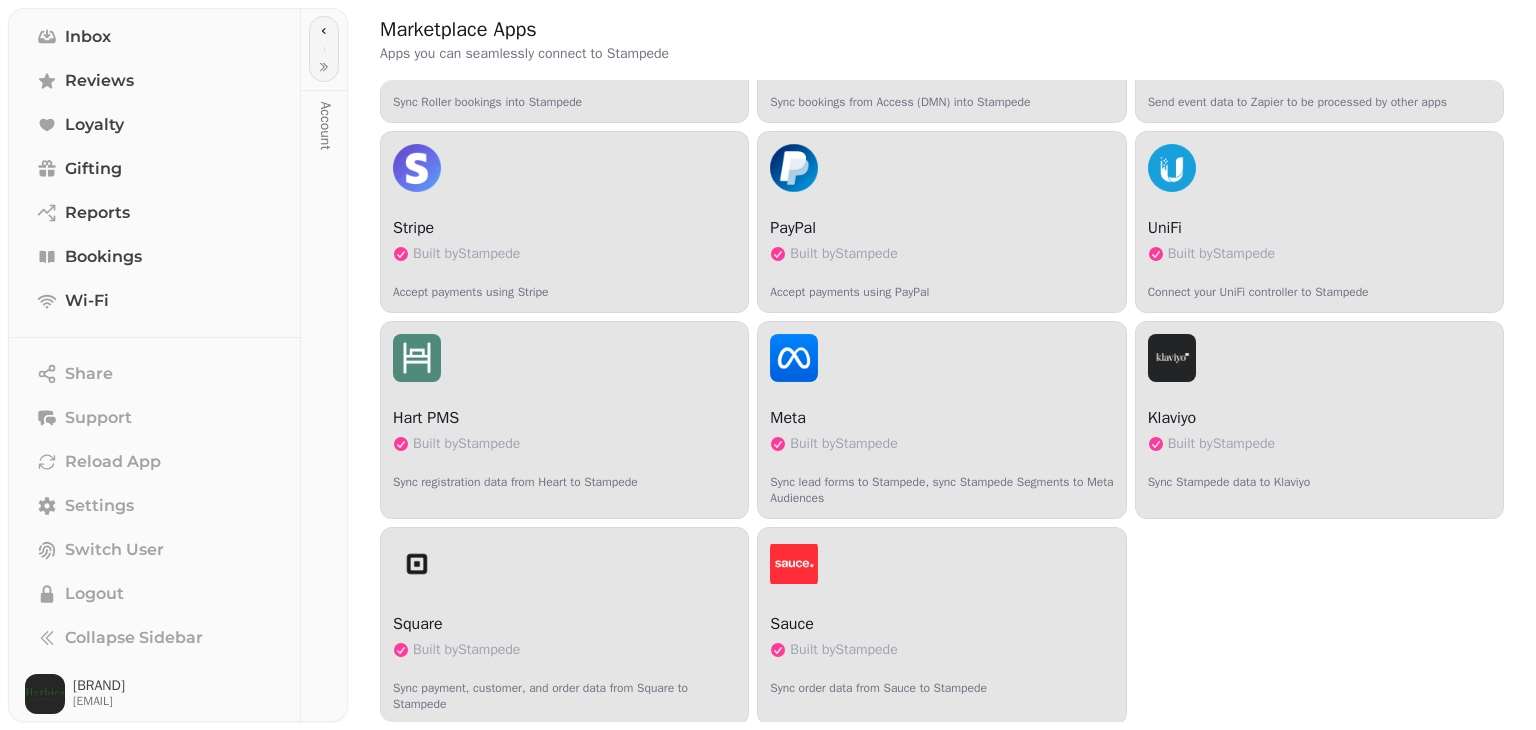click on "Support" at bounding box center (98, 418) 